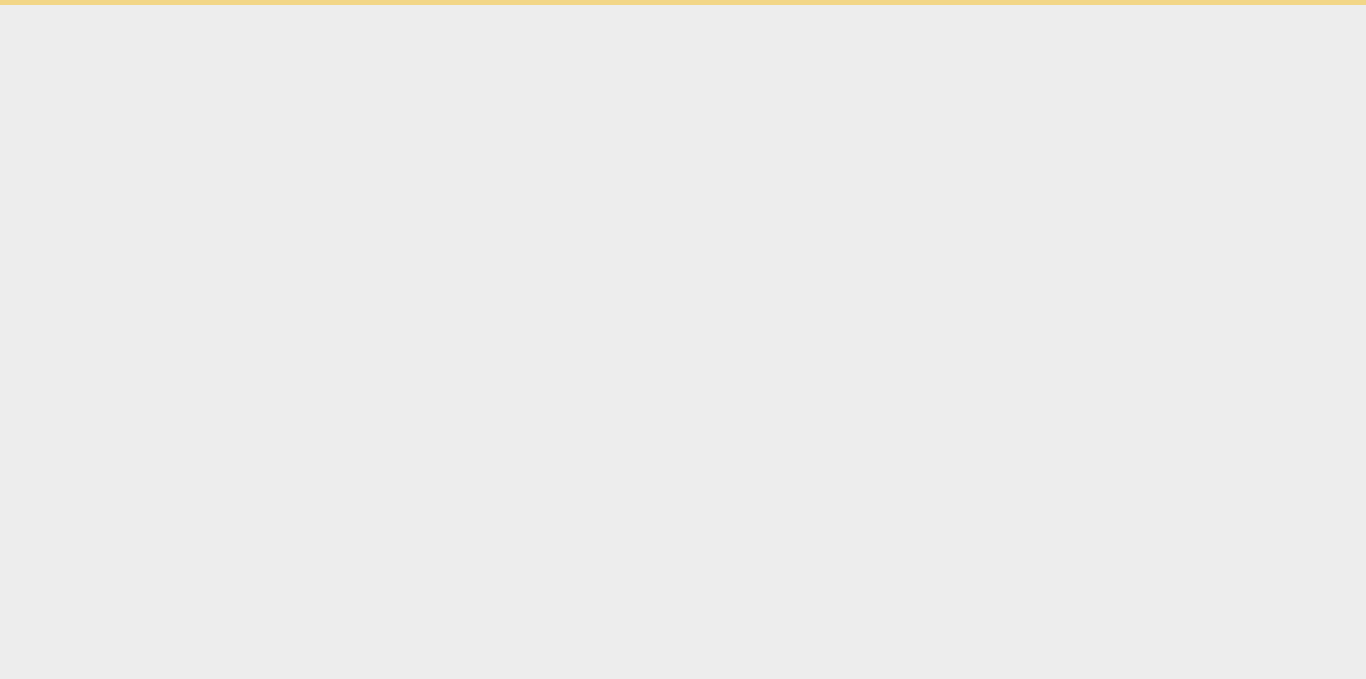 scroll, scrollTop: 0, scrollLeft: 0, axis: both 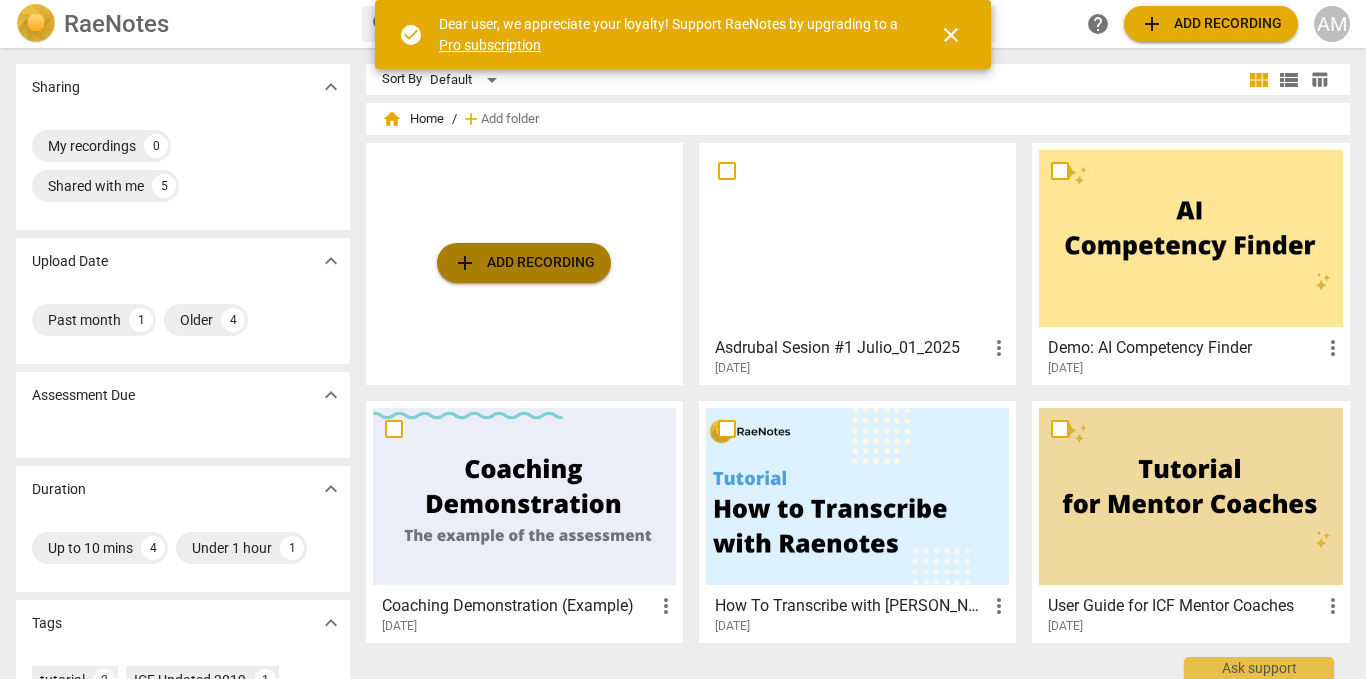 click on "add   Add recording" at bounding box center (524, 263) 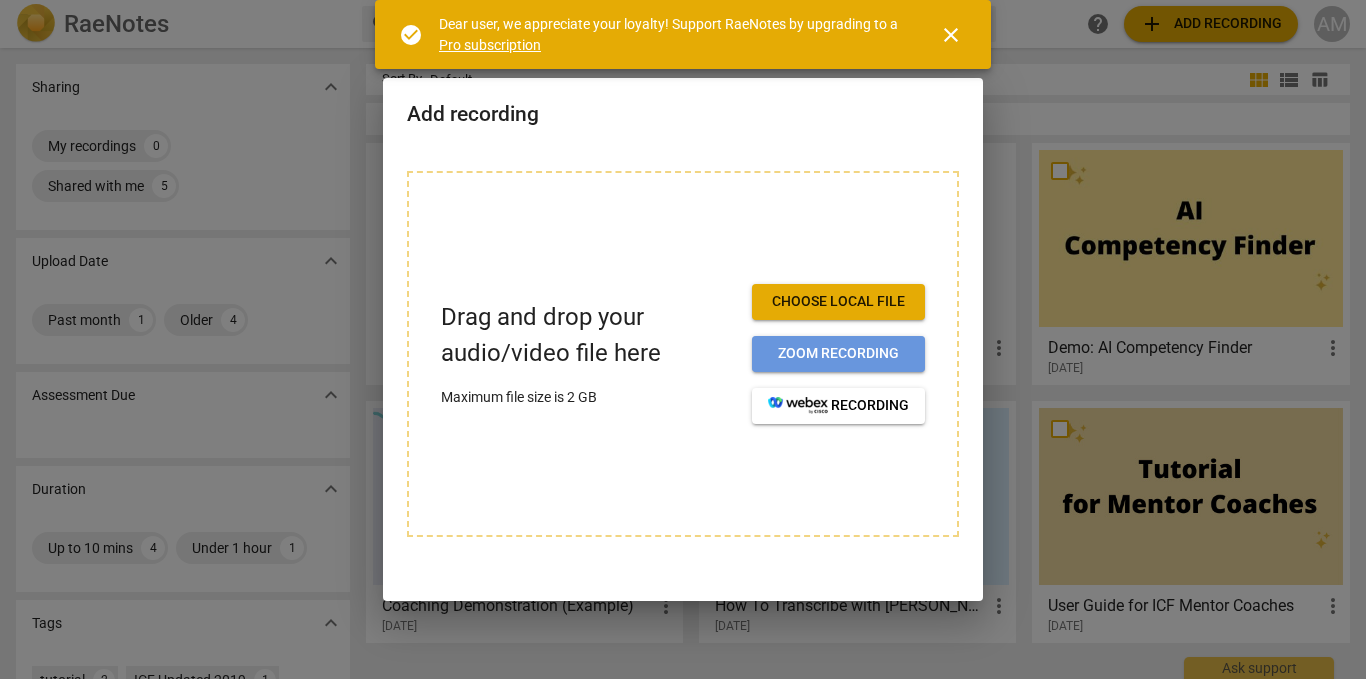 click on "Zoom recording" at bounding box center [838, 354] 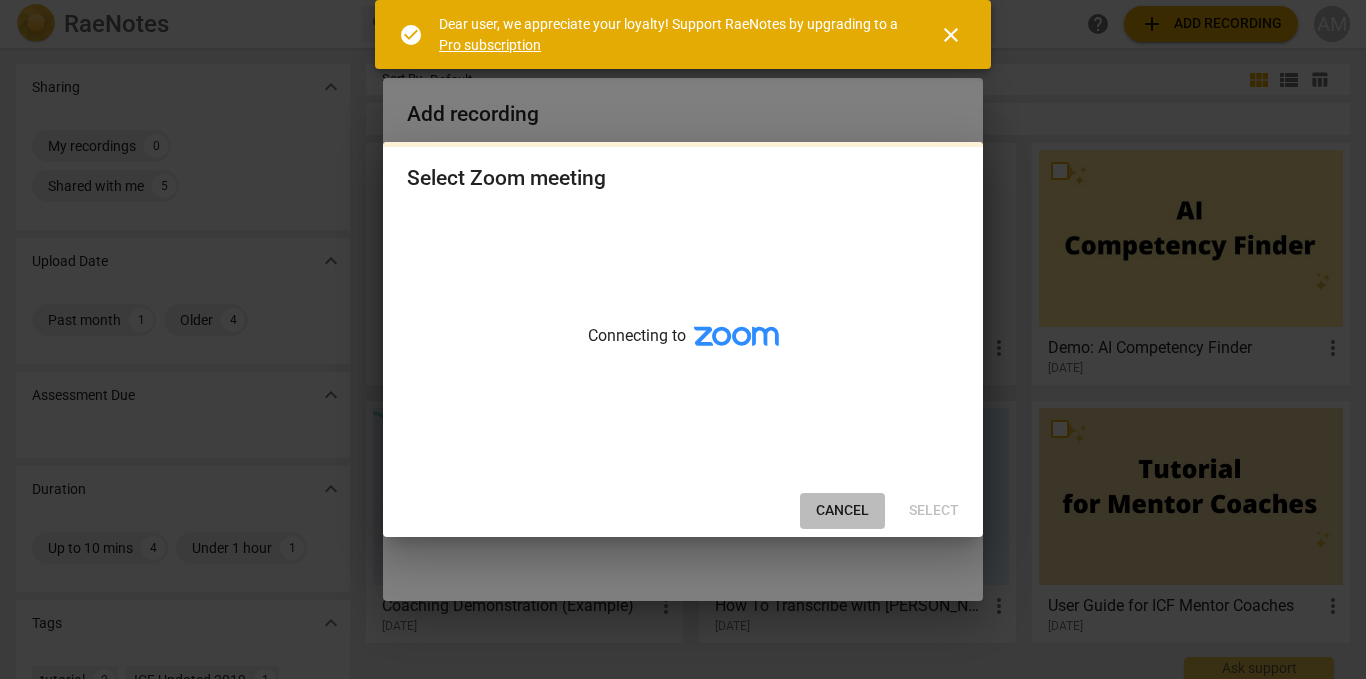 click on "Cancel" at bounding box center (842, 511) 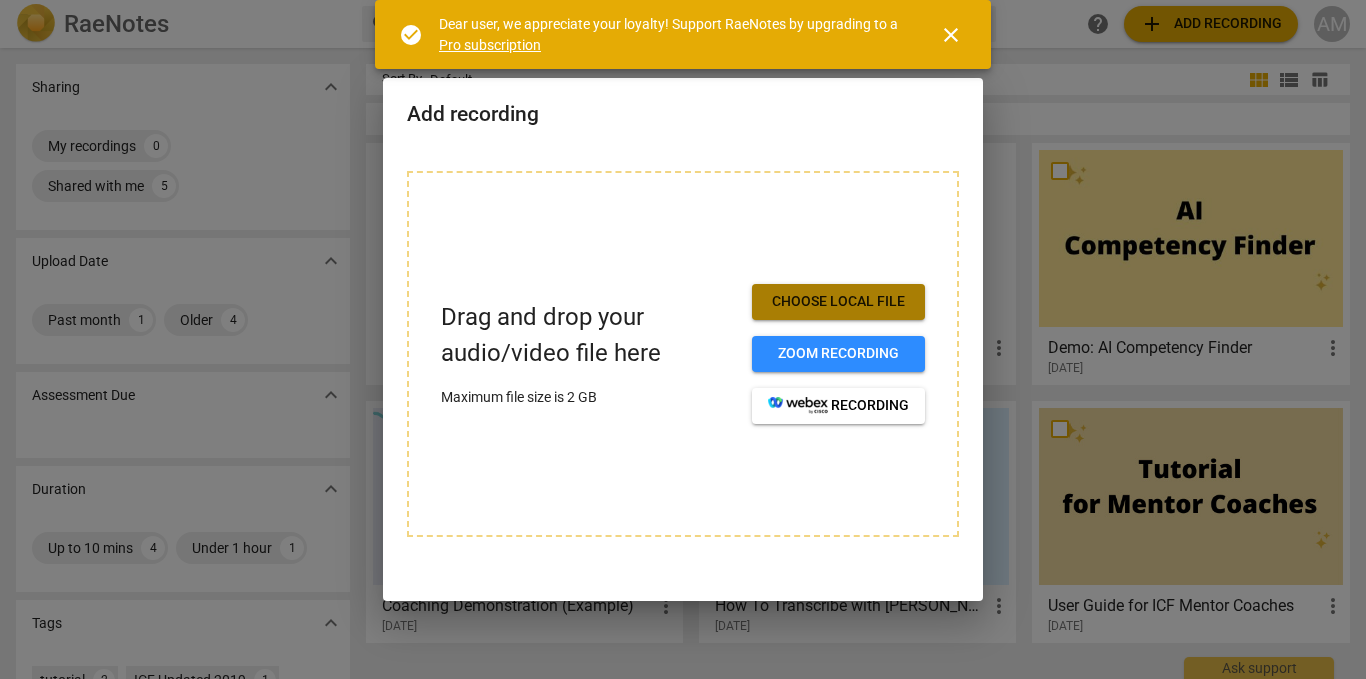 click on "Choose local file" at bounding box center (838, 302) 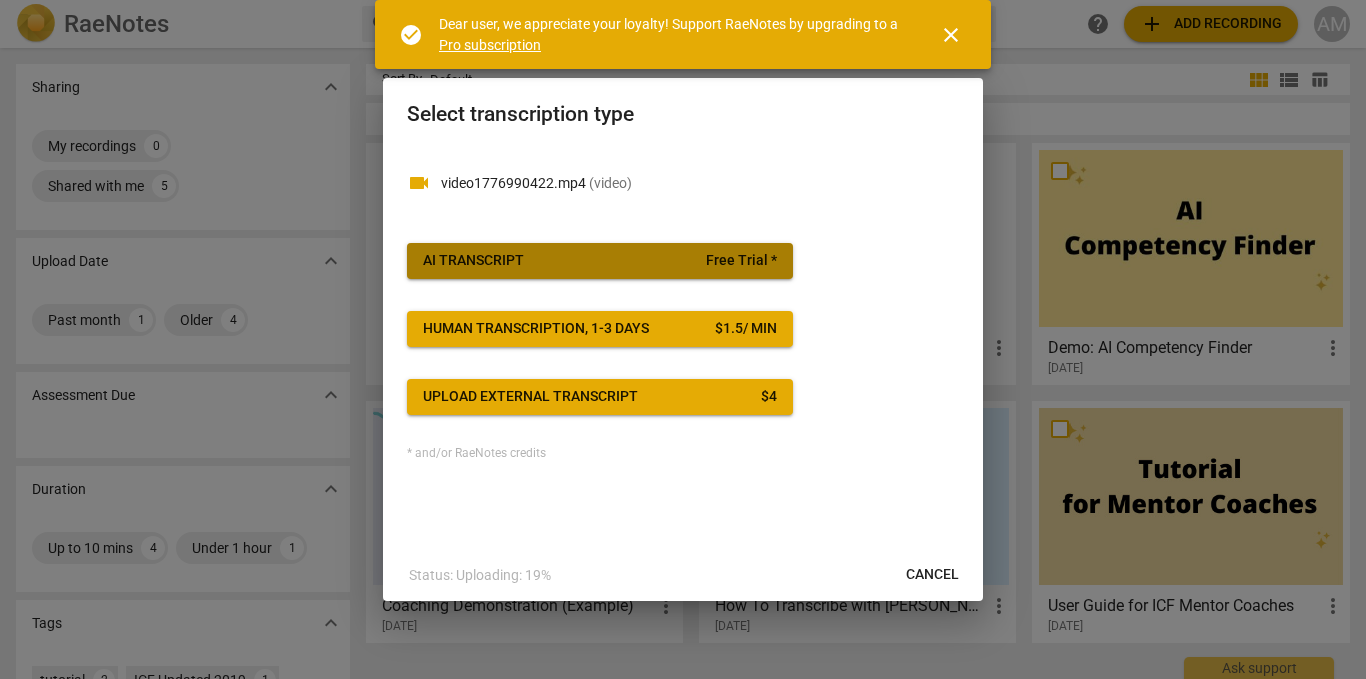 click on "AI Transcript Free Trial *" at bounding box center [600, 261] 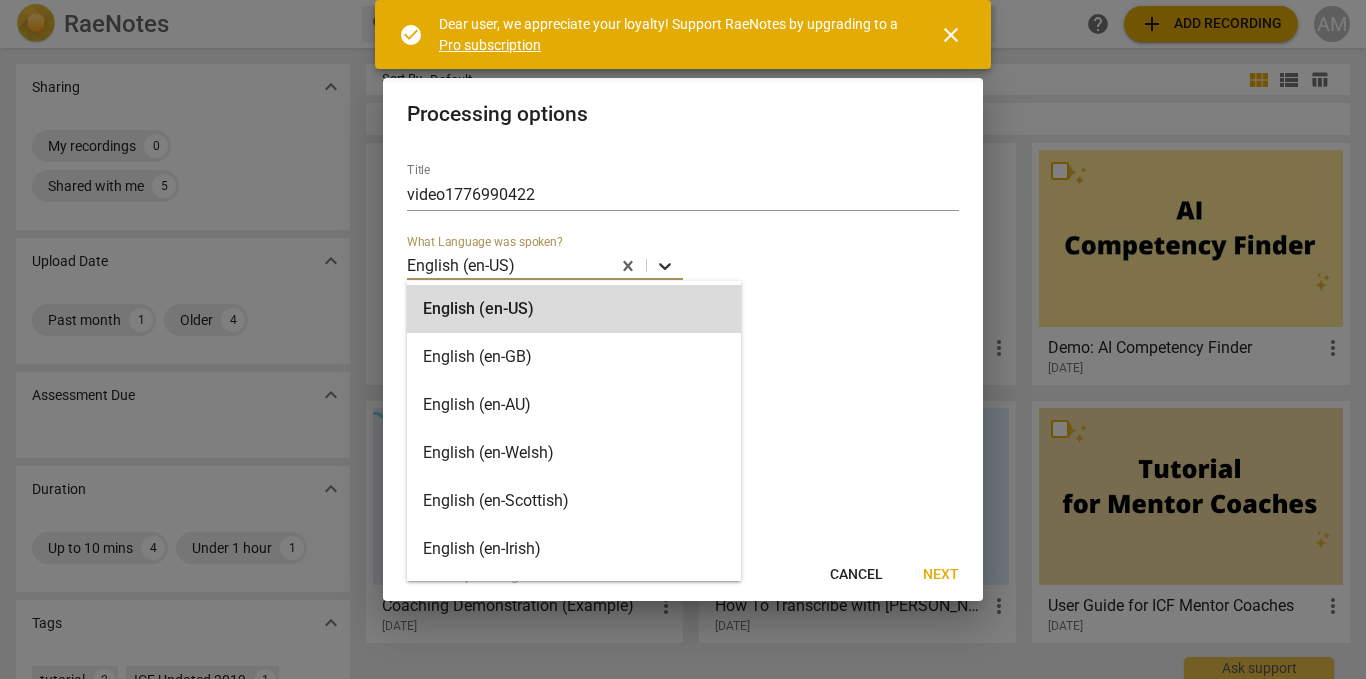 click 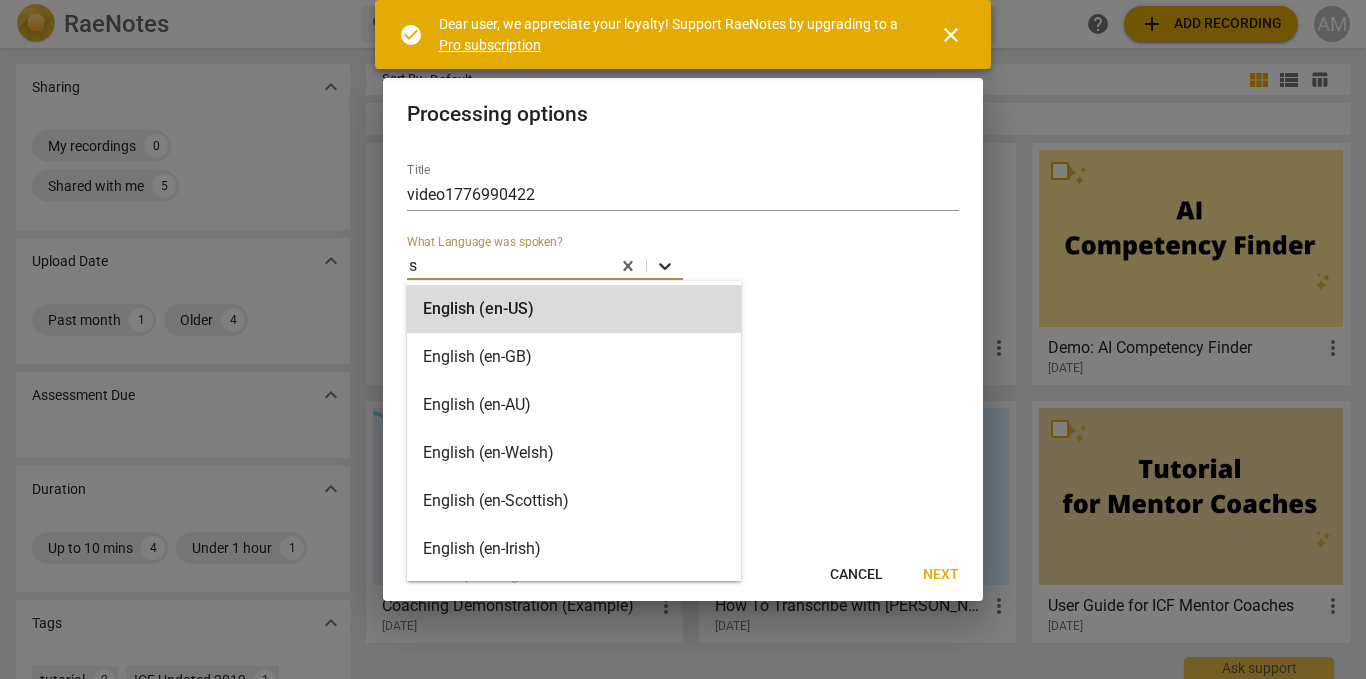 type on "sp" 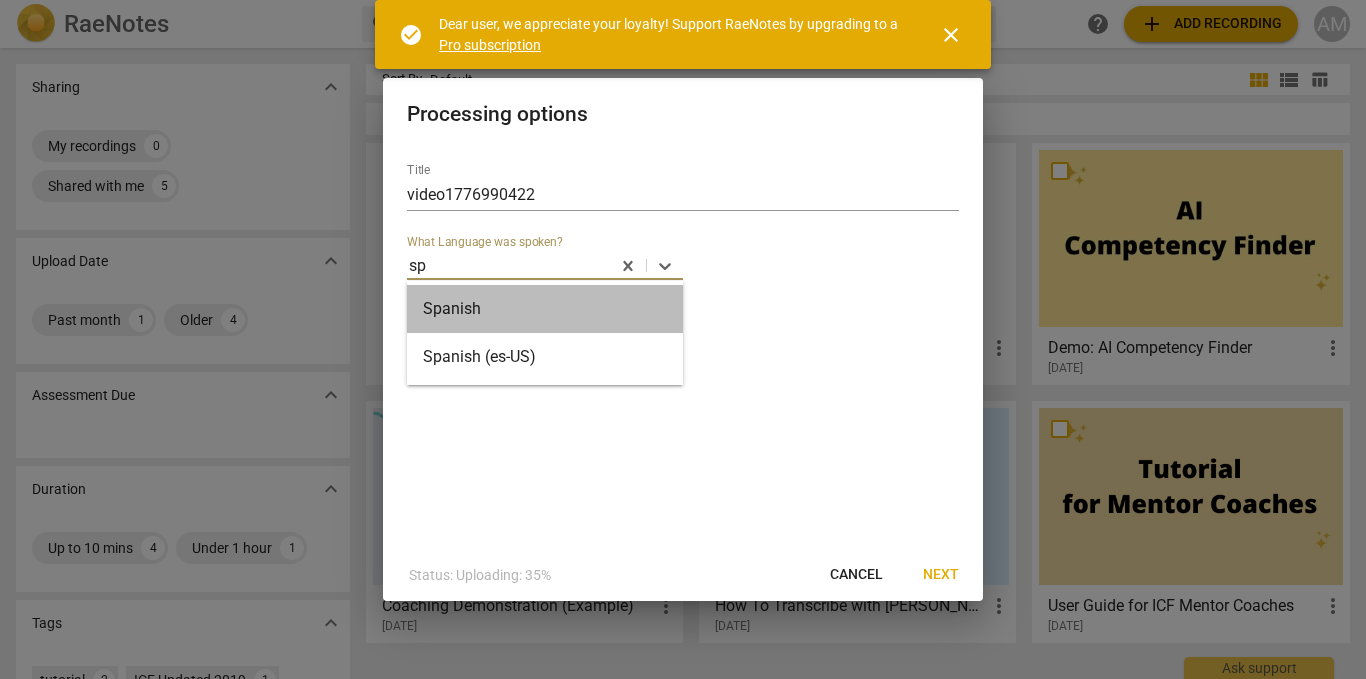 click on "Spanish" at bounding box center [545, 309] 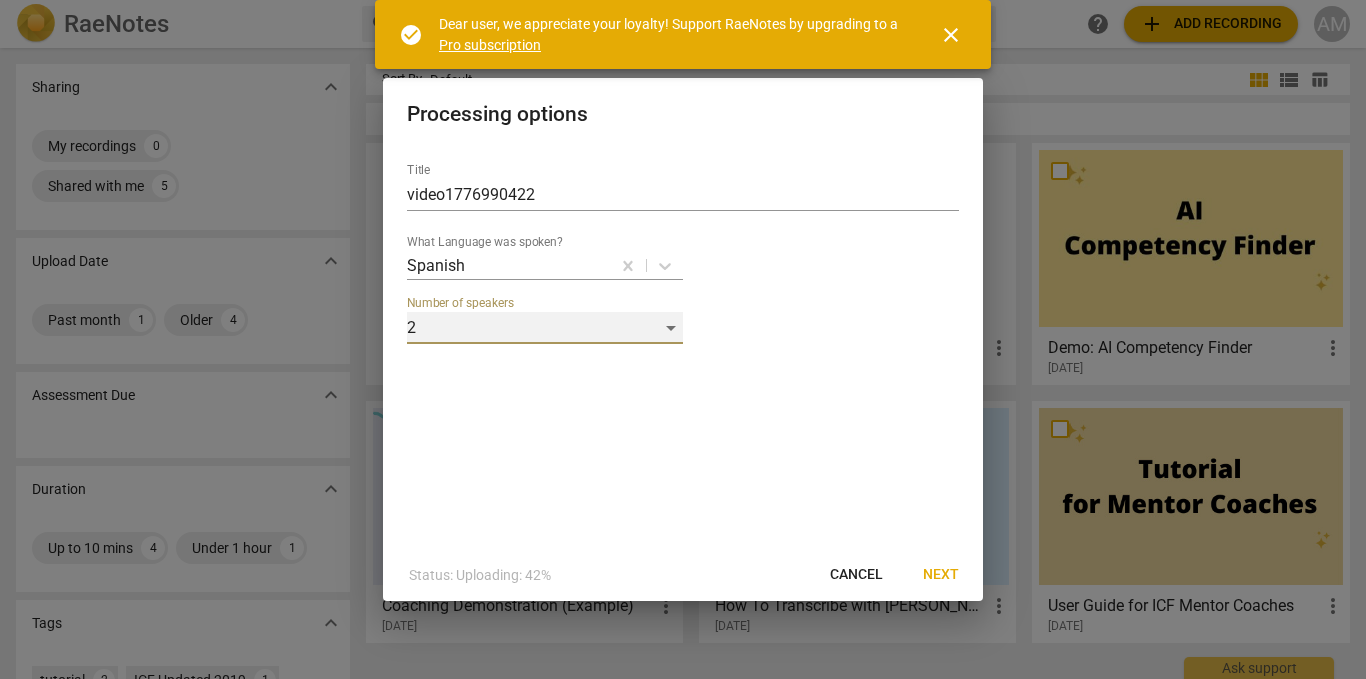 click on "2" at bounding box center (545, 328) 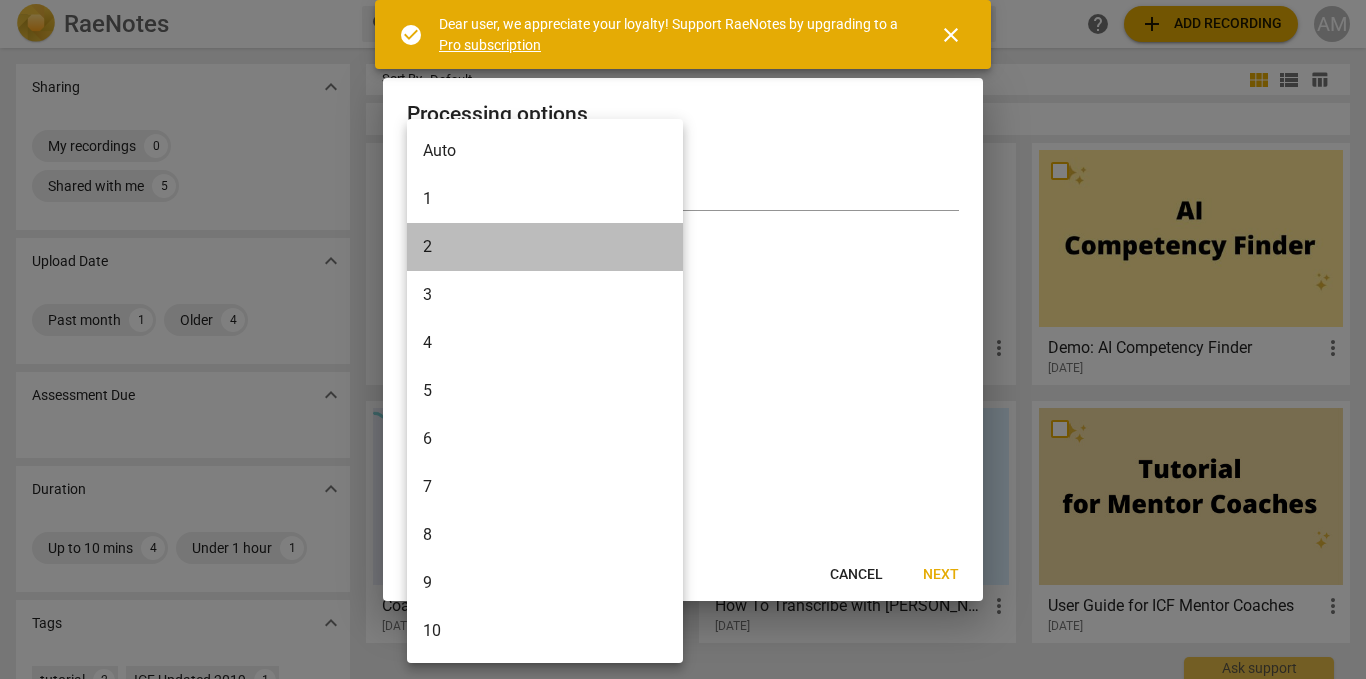click on "2" at bounding box center (545, 247) 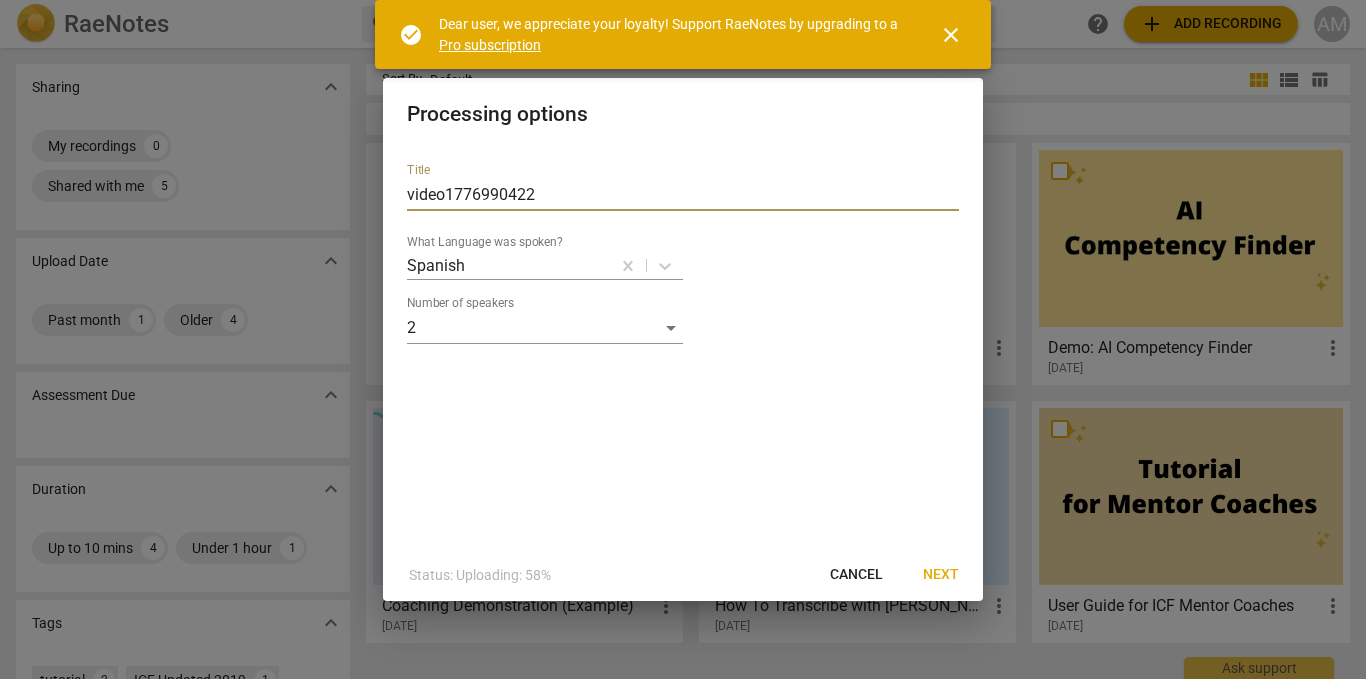 click on "video1776990422" at bounding box center (683, 195) 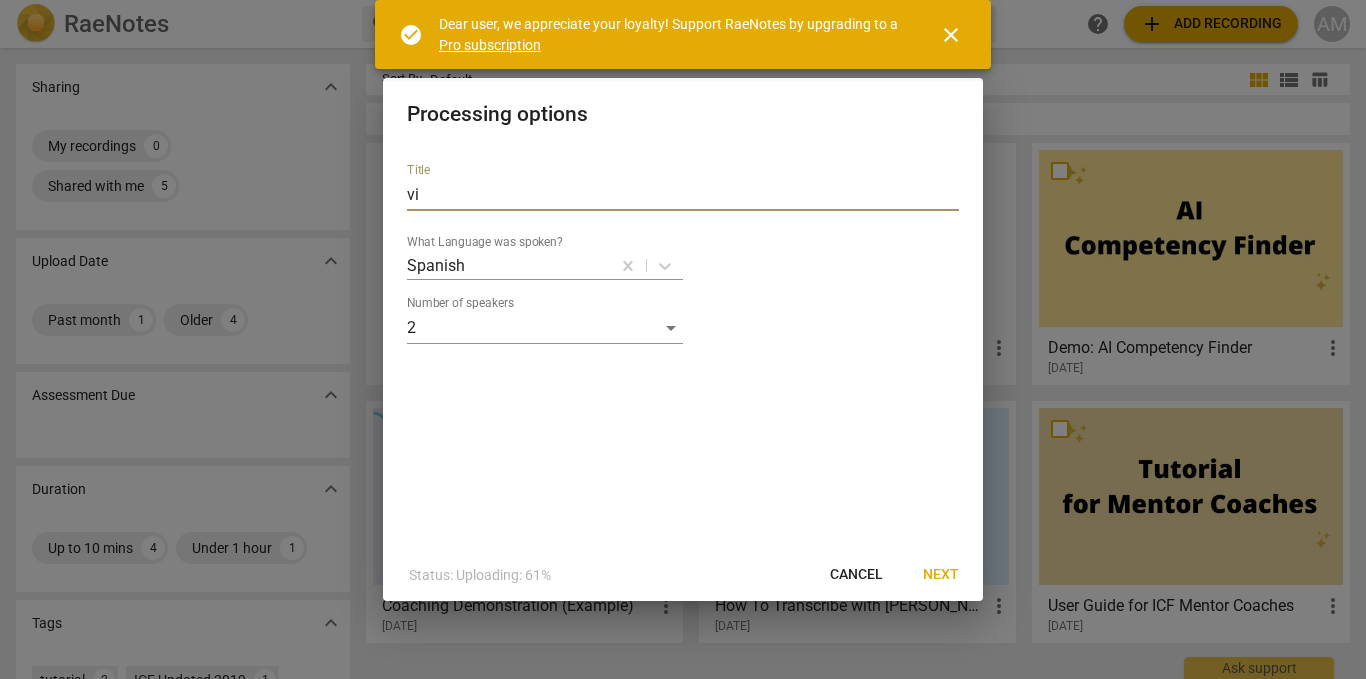 type on "v" 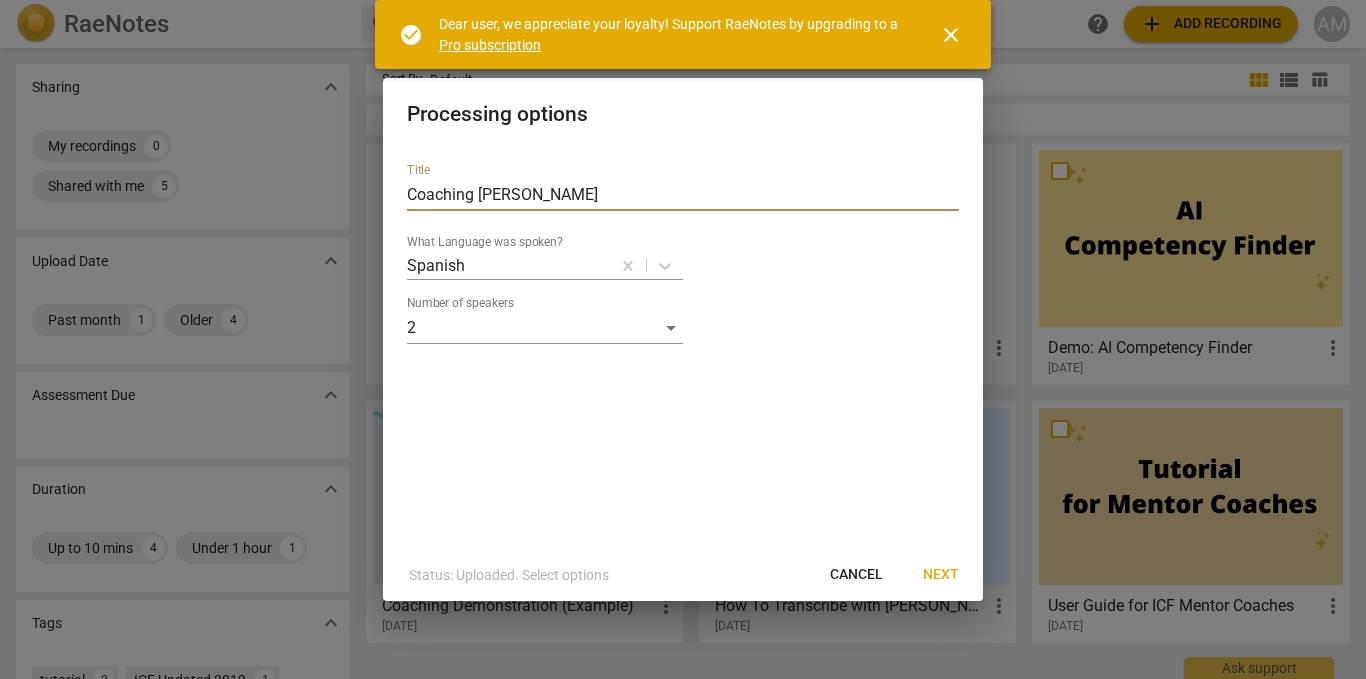 type on "Coaching [PERSON_NAME]" 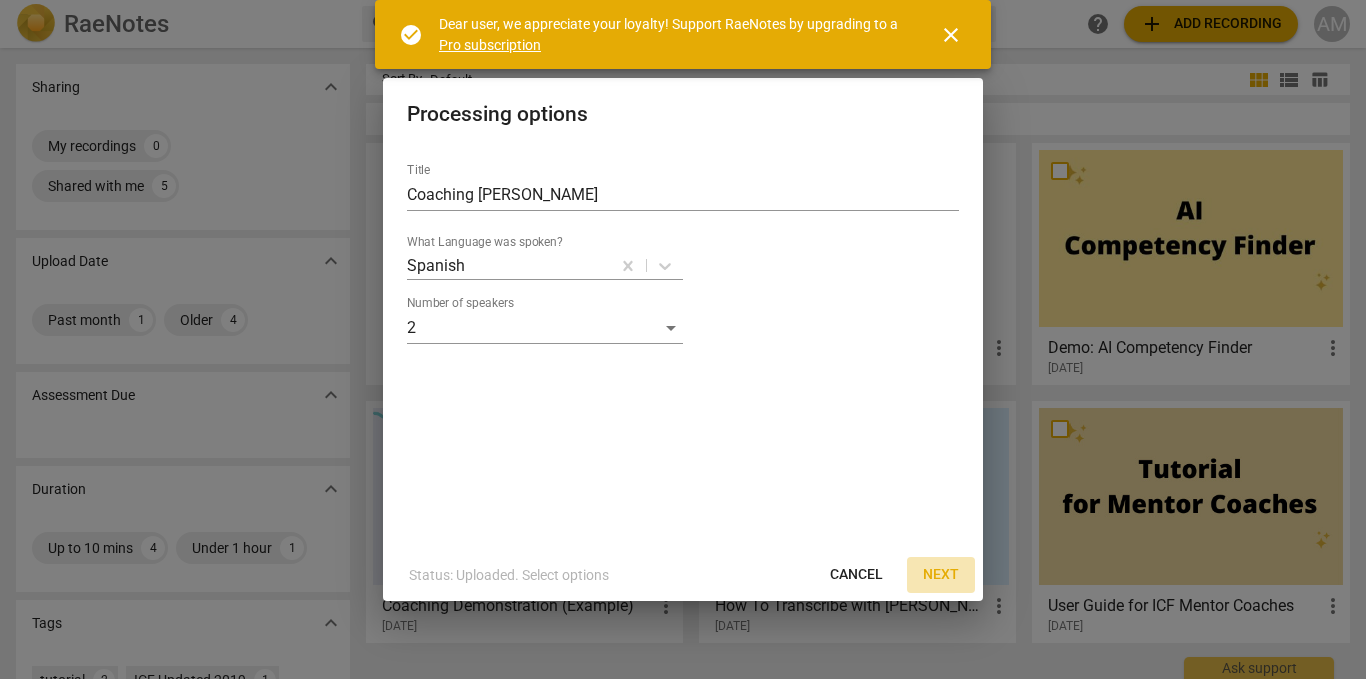 click on "Next" at bounding box center (941, 575) 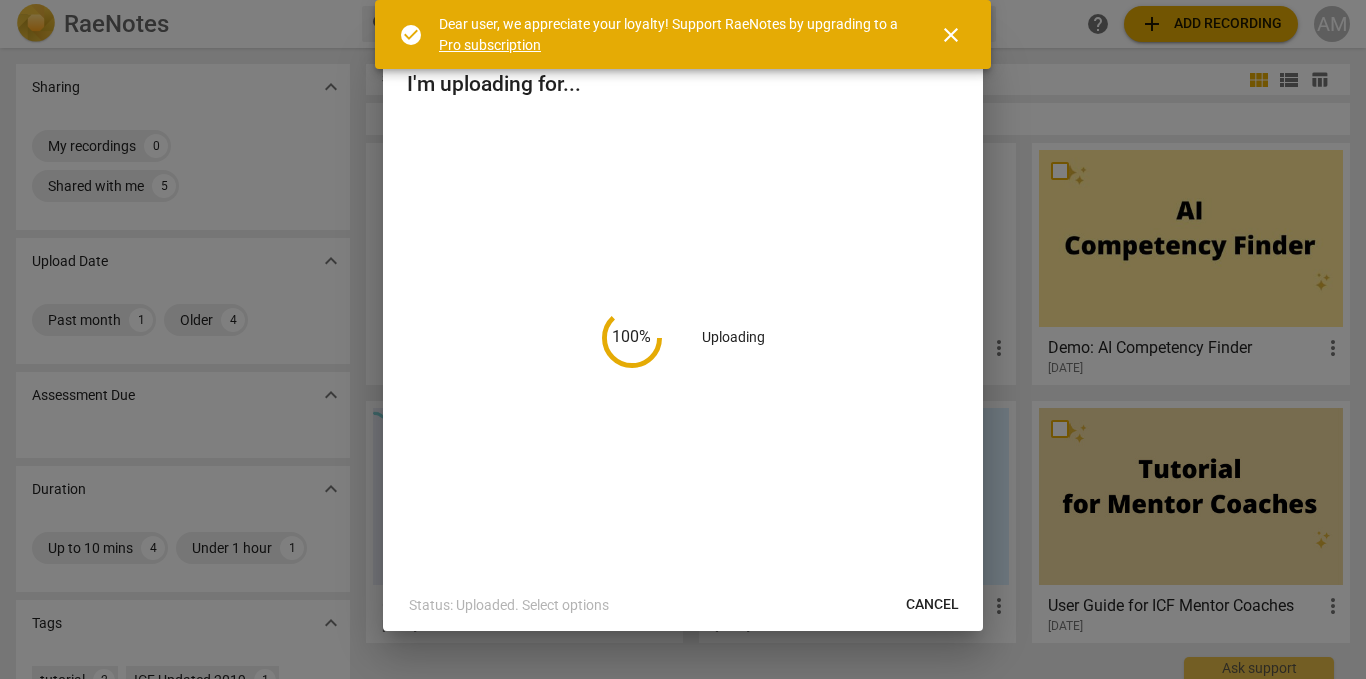 click on "close" at bounding box center [951, 35] 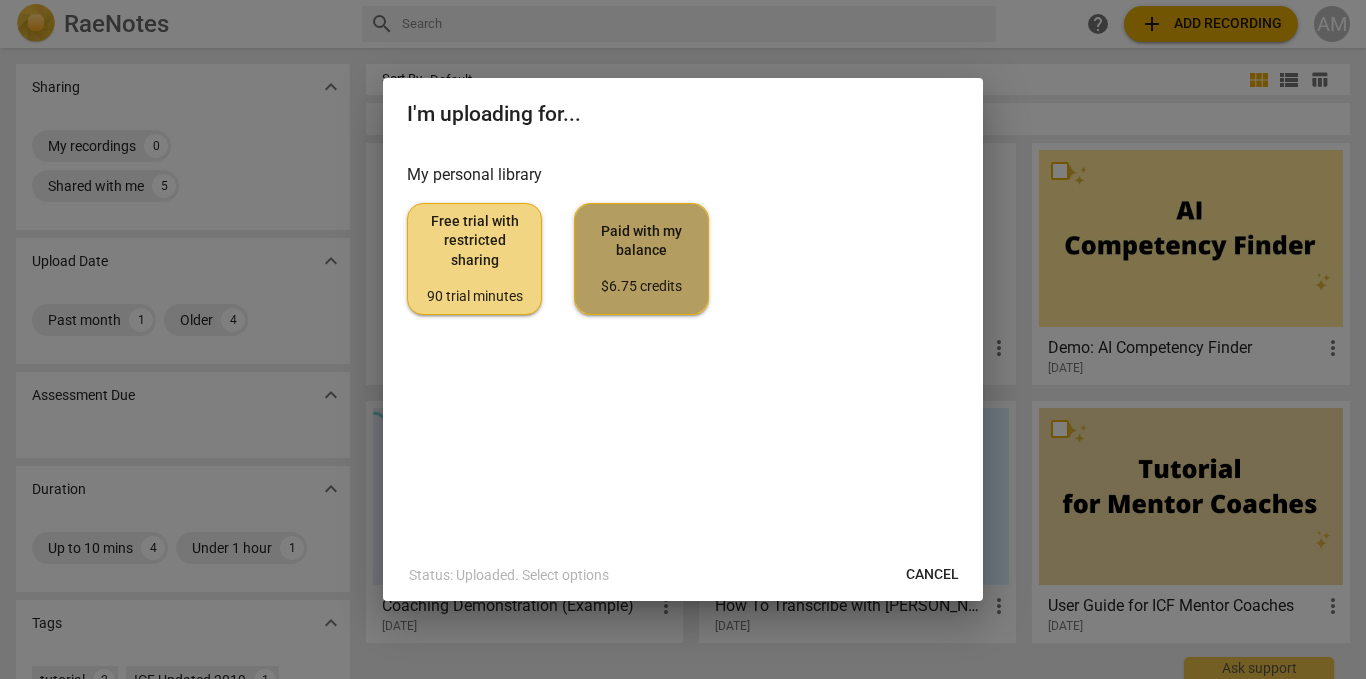 click on "$6.75 credits" at bounding box center (641, 287) 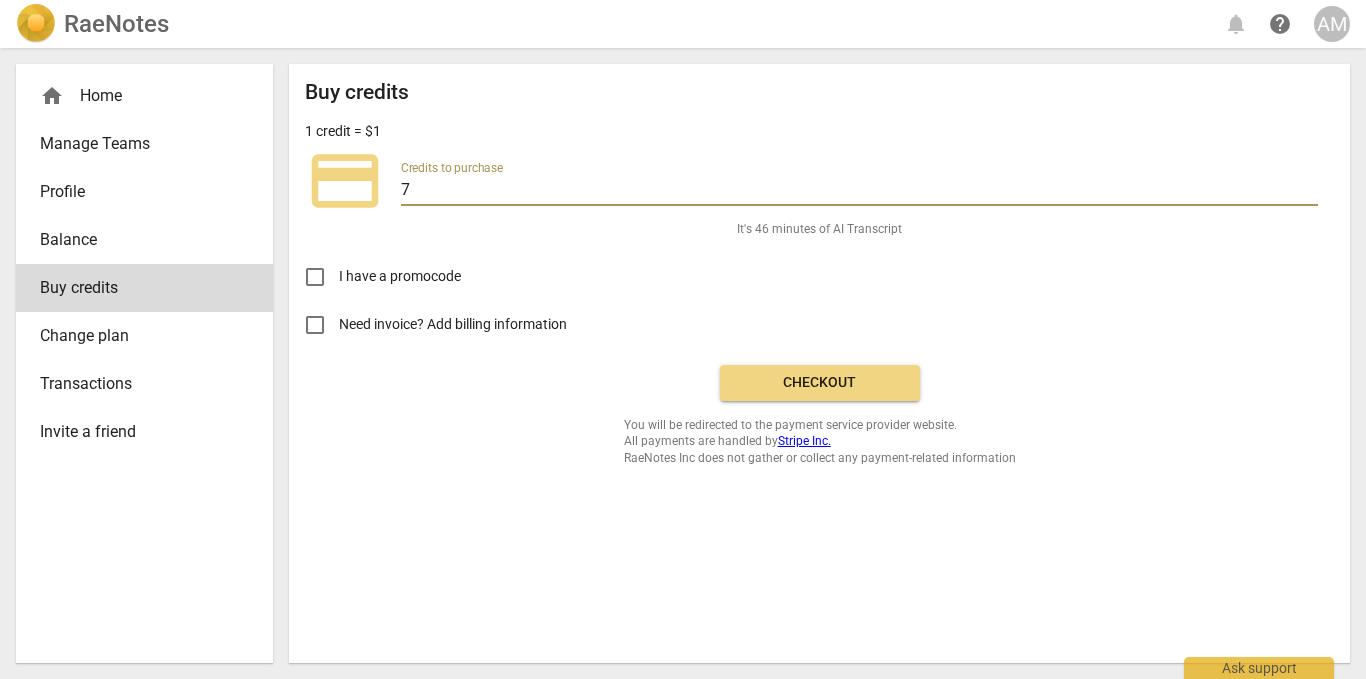 click on "7" at bounding box center (859, 191) 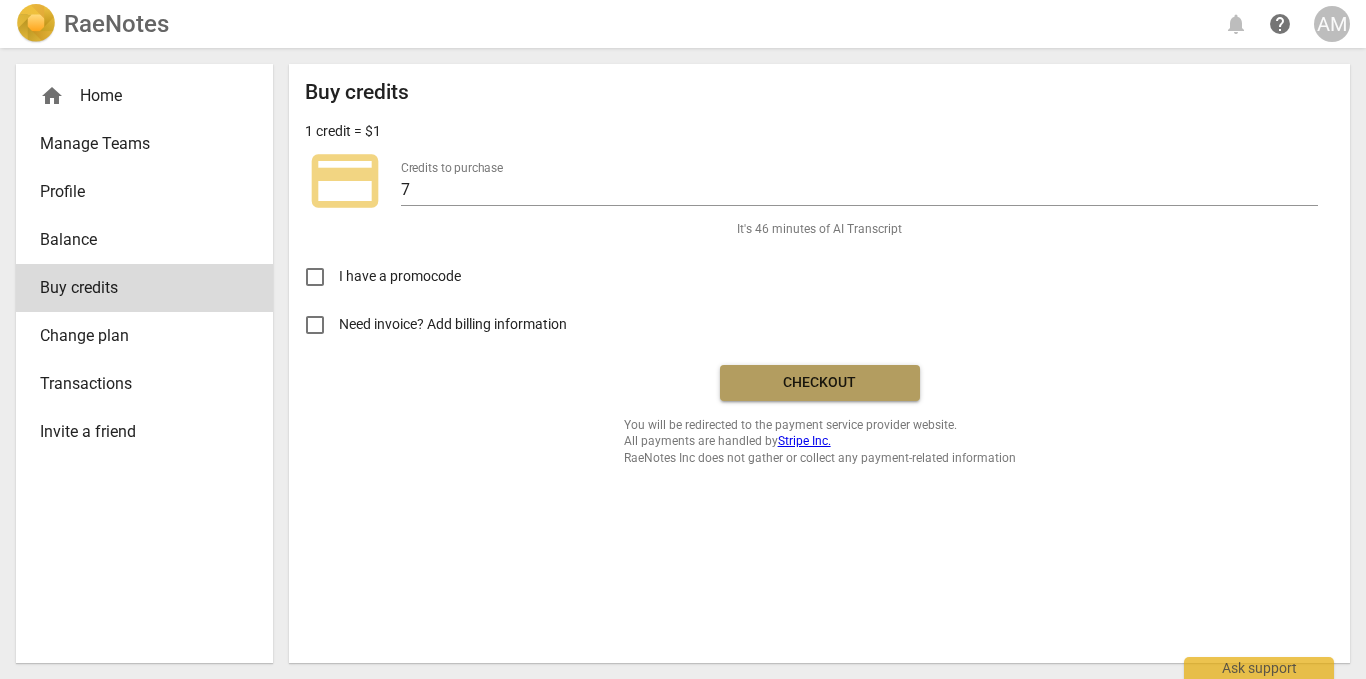 click on "Checkout" at bounding box center [820, 383] 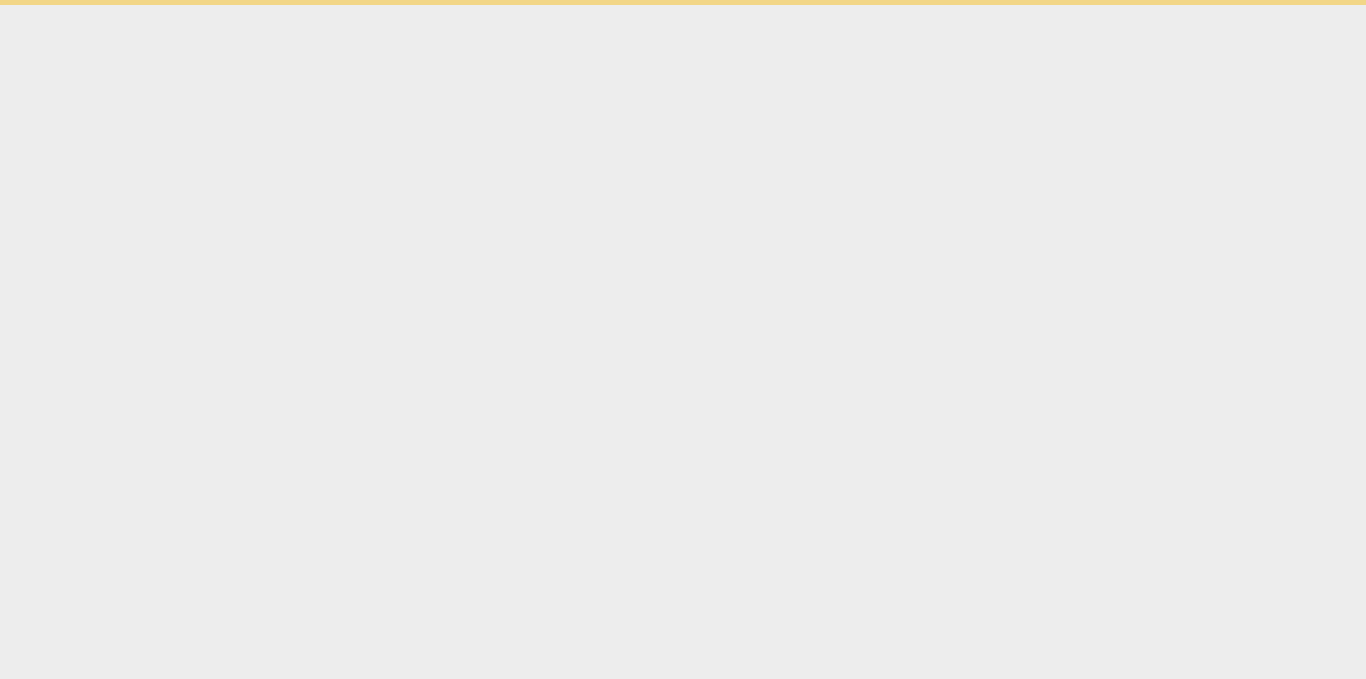 scroll, scrollTop: 0, scrollLeft: 0, axis: both 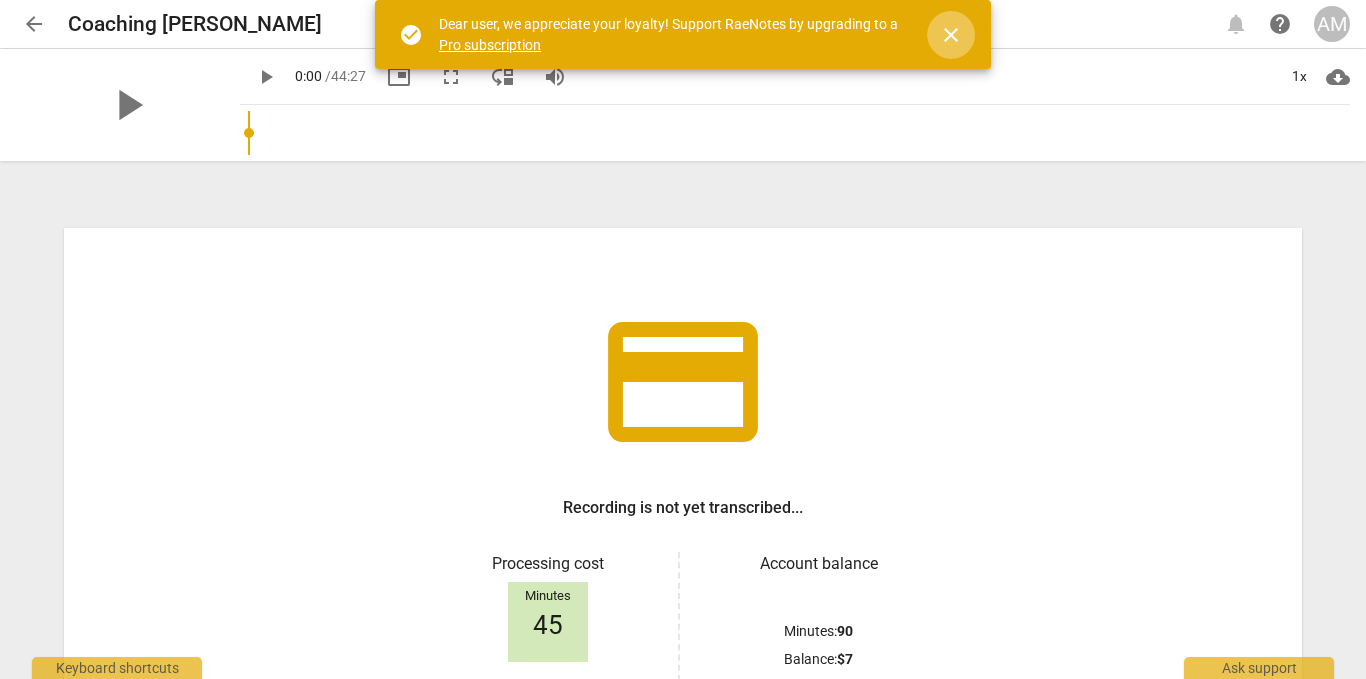 click on "close" at bounding box center (951, 35) 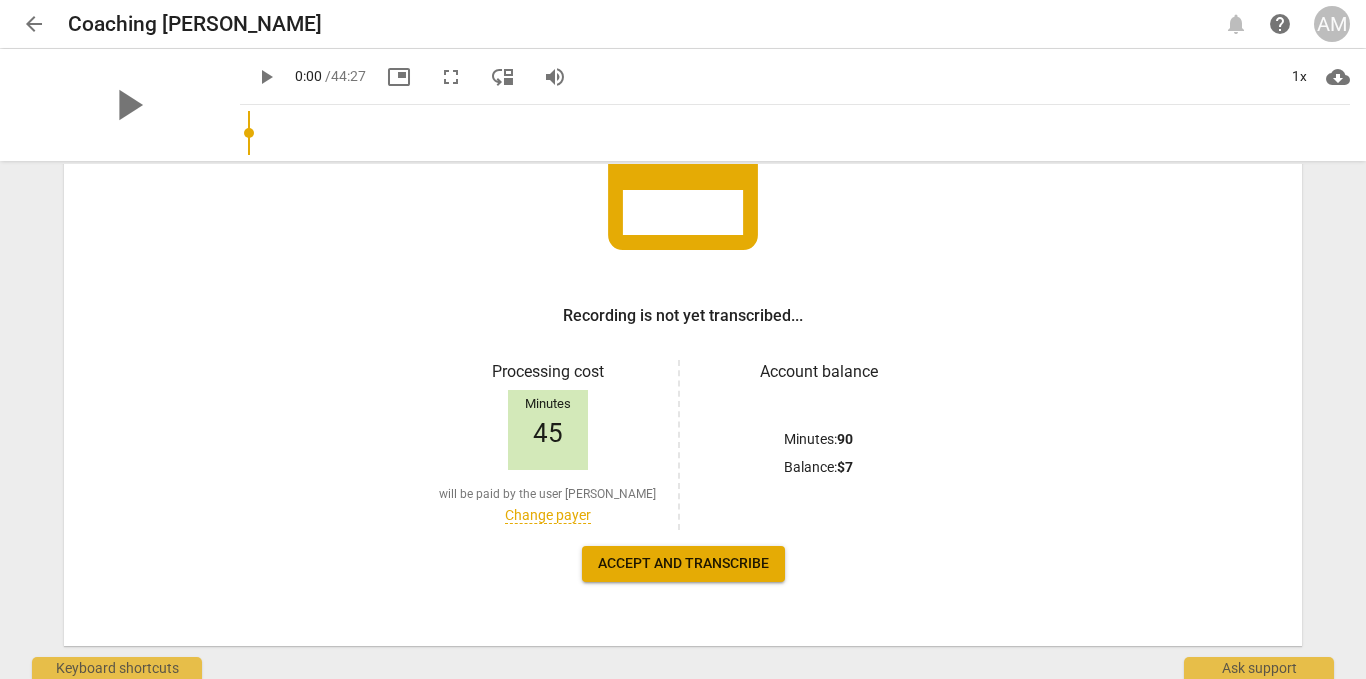 scroll, scrollTop: 199, scrollLeft: 0, axis: vertical 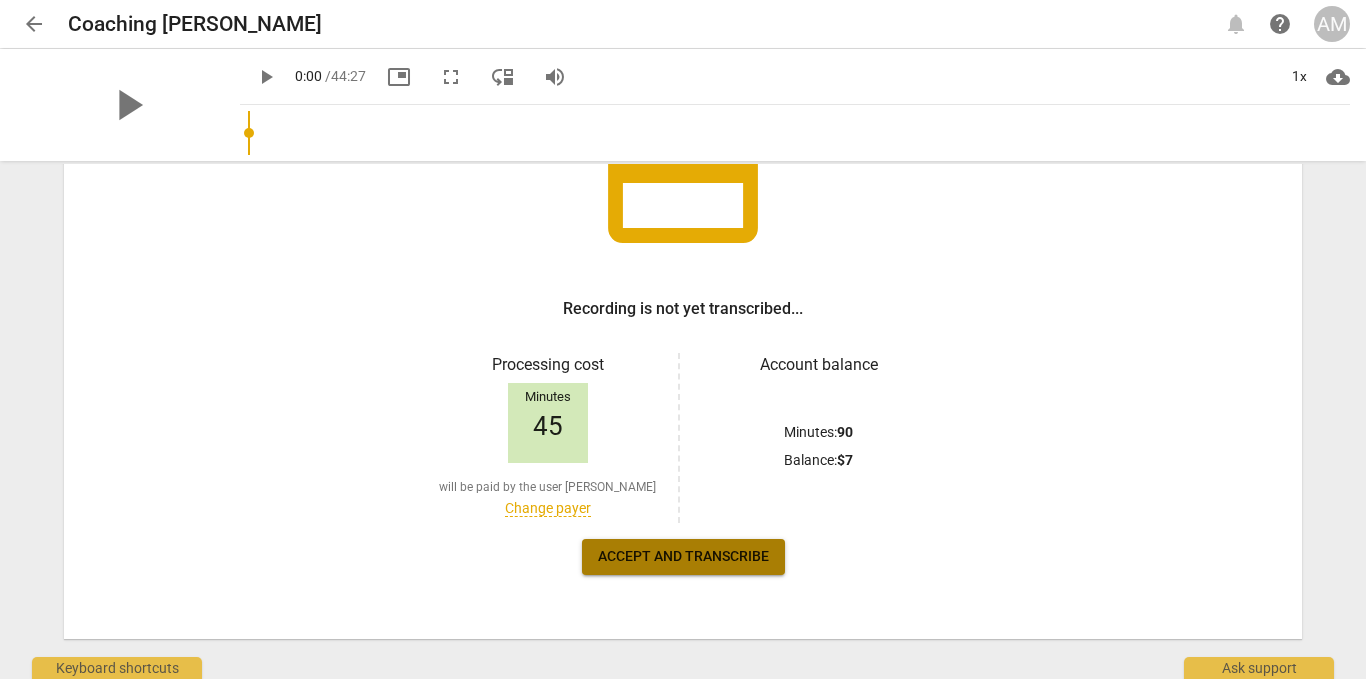 click on "Accept and transcribe" at bounding box center (683, 557) 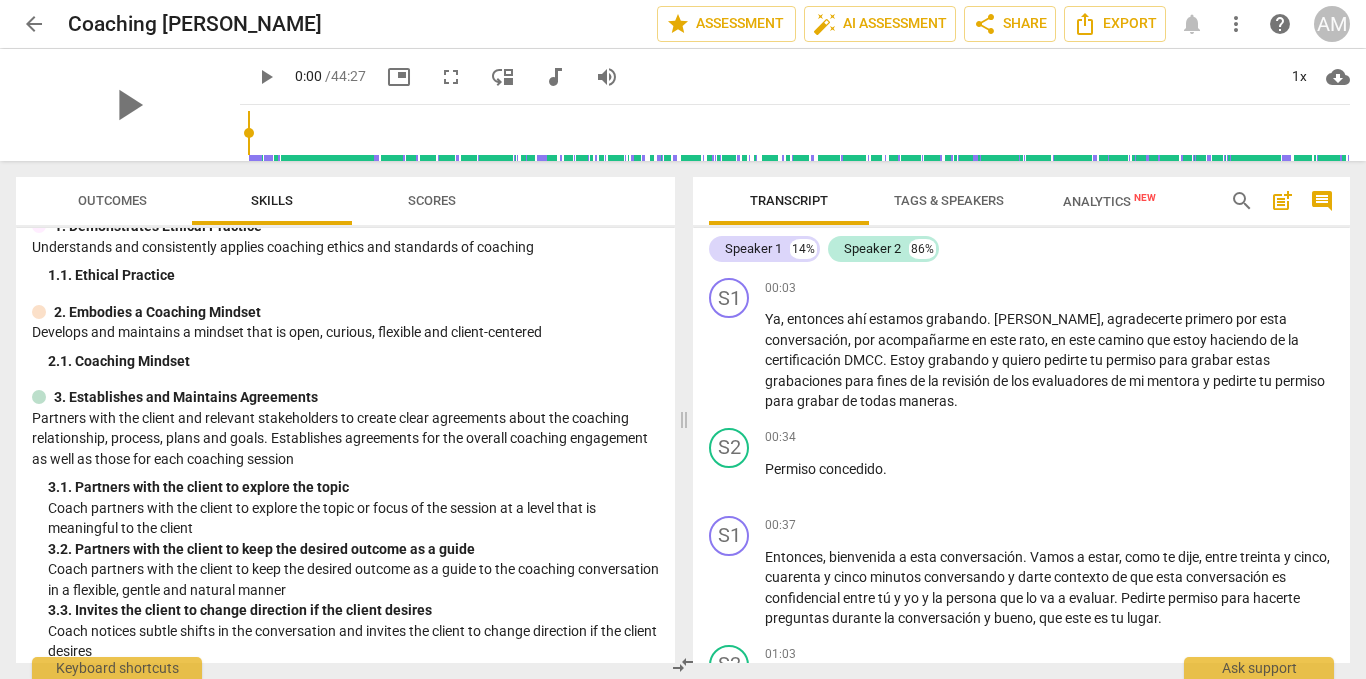 scroll, scrollTop: 0, scrollLeft: 0, axis: both 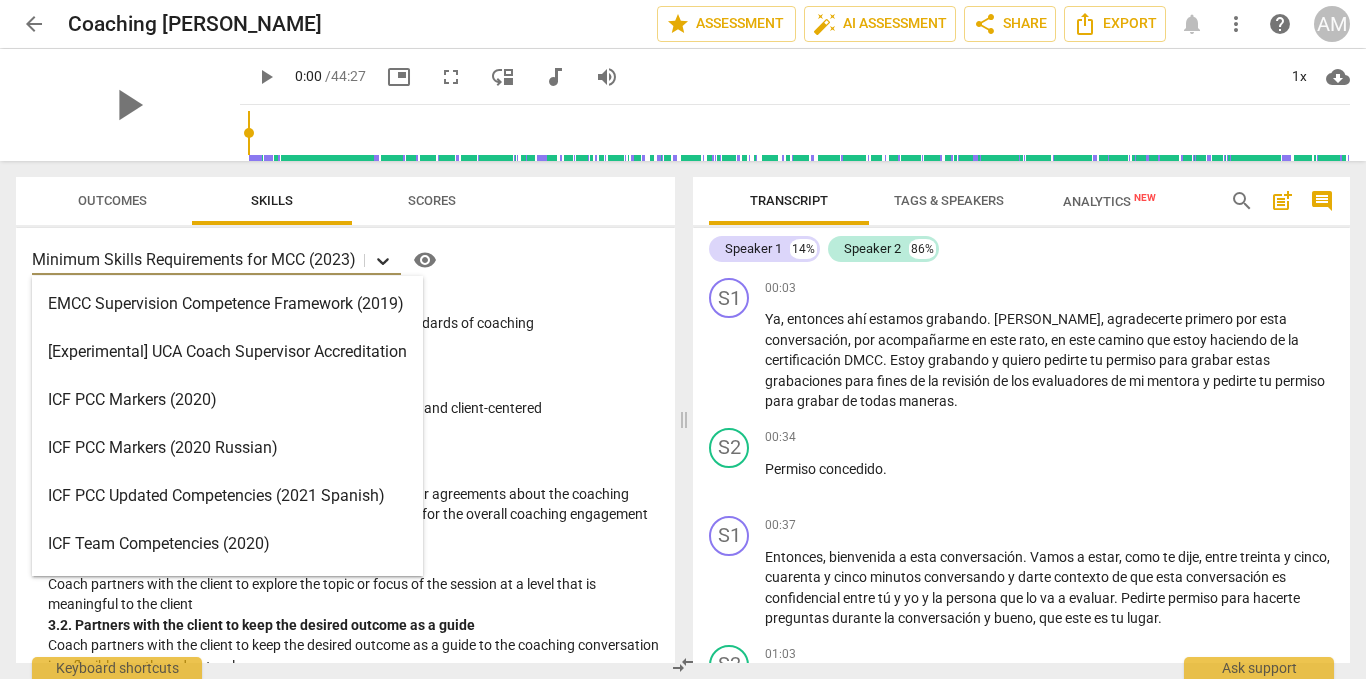 click 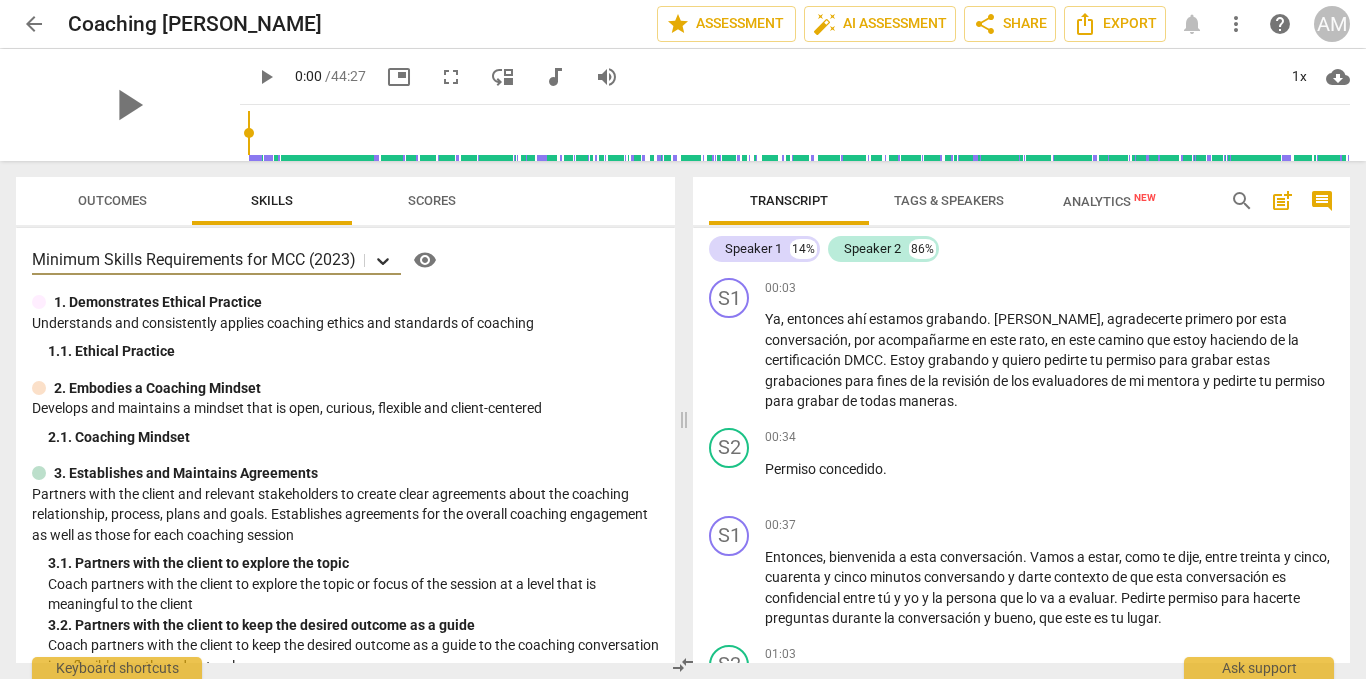 click 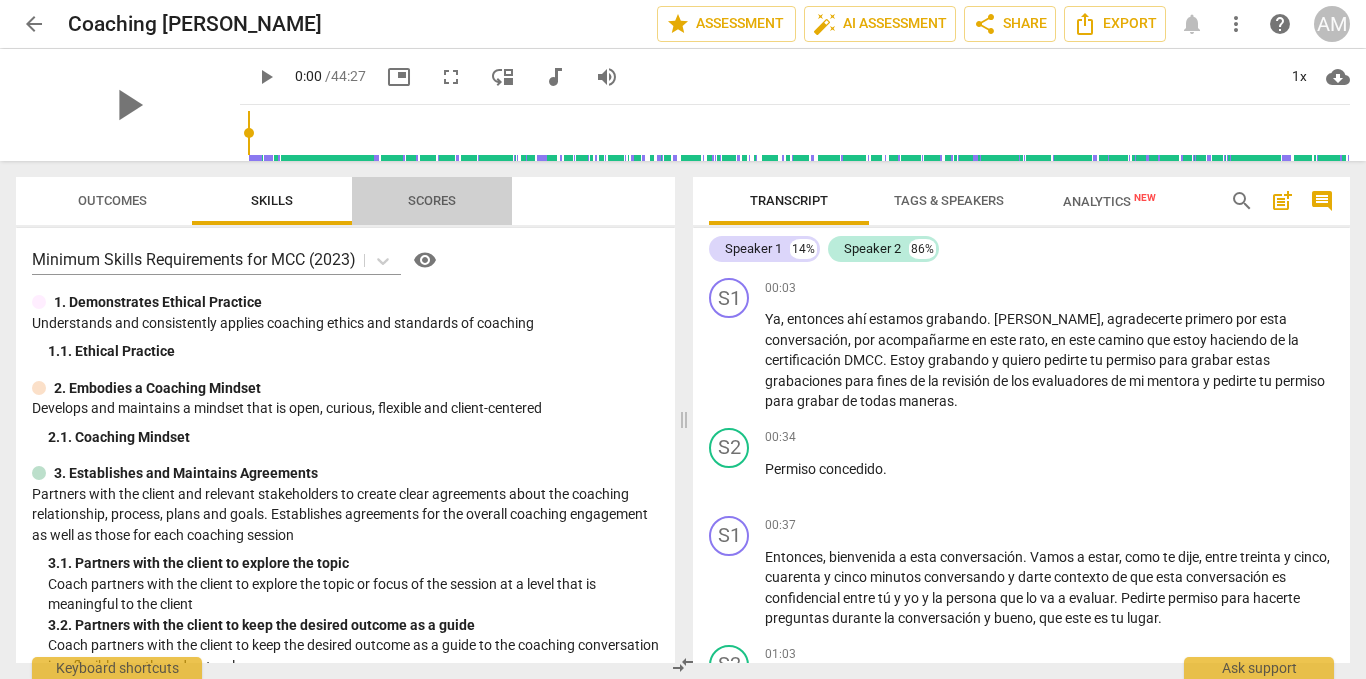click on "Scores" at bounding box center [432, 201] 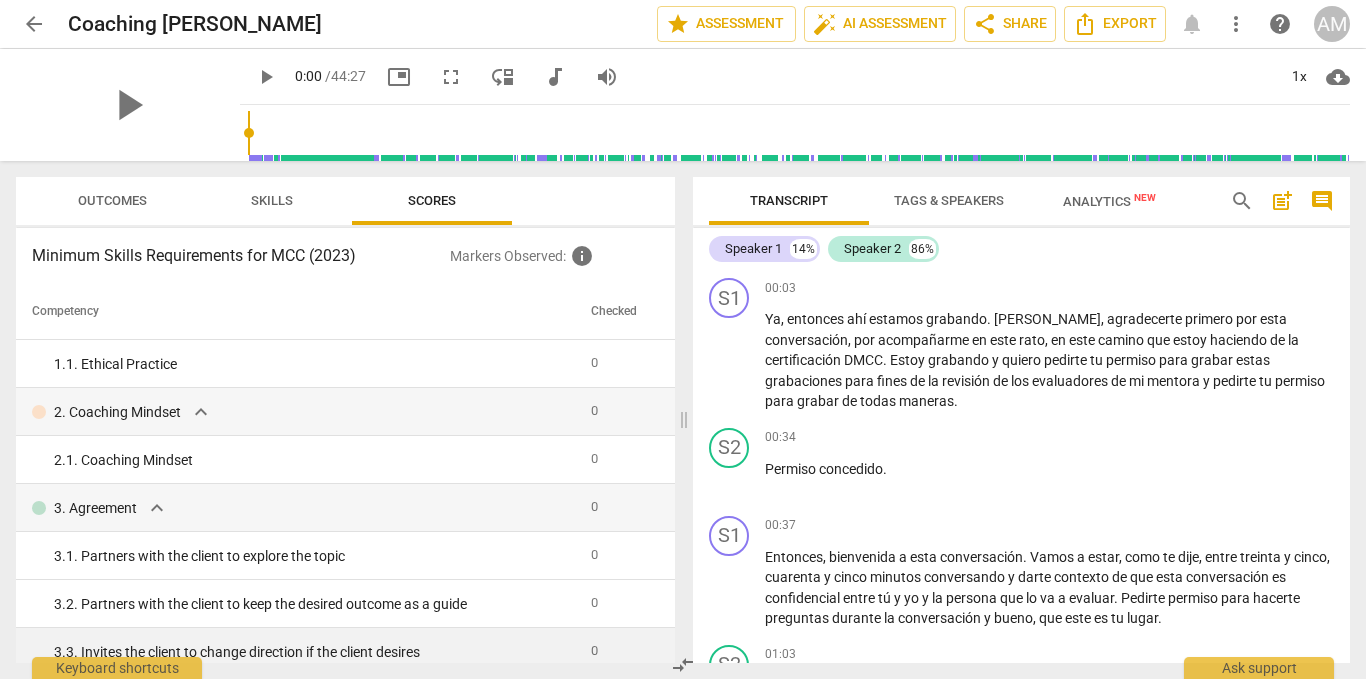 scroll, scrollTop: 0, scrollLeft: 0, axis: both 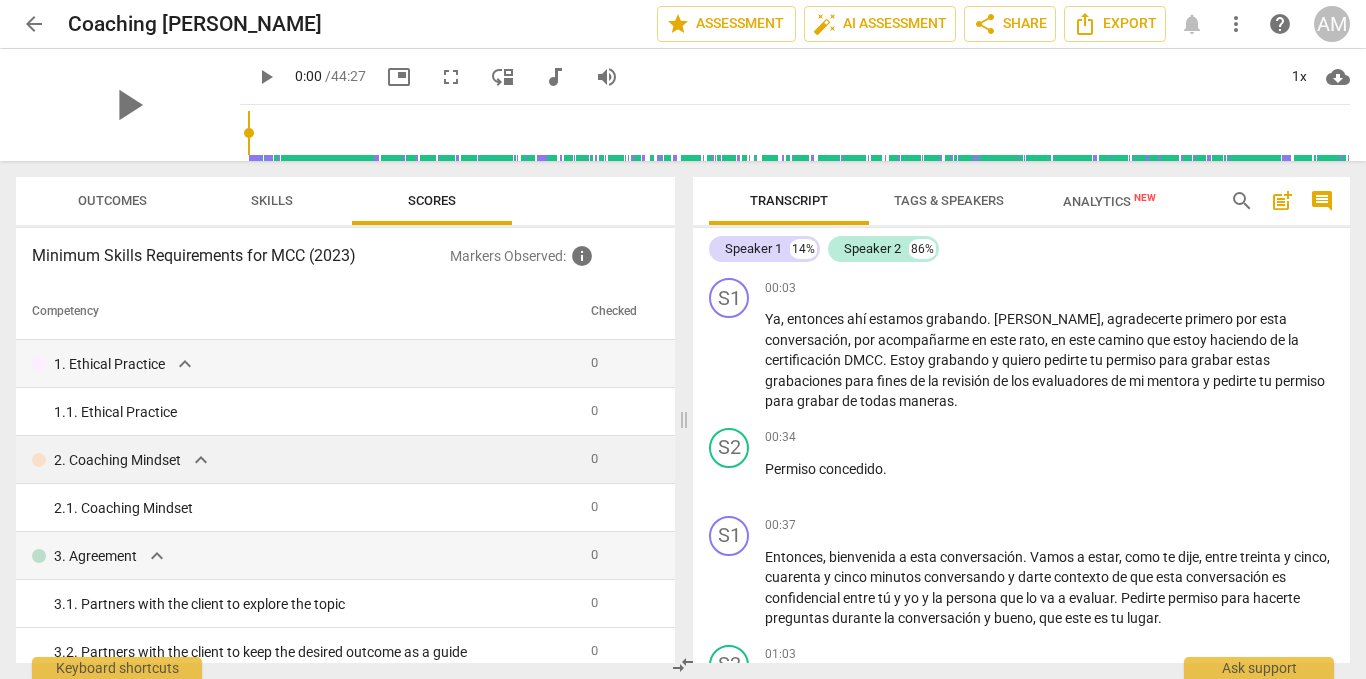 click on "2. Coaching Mindset expand_more" at bounding box center [303, 460] 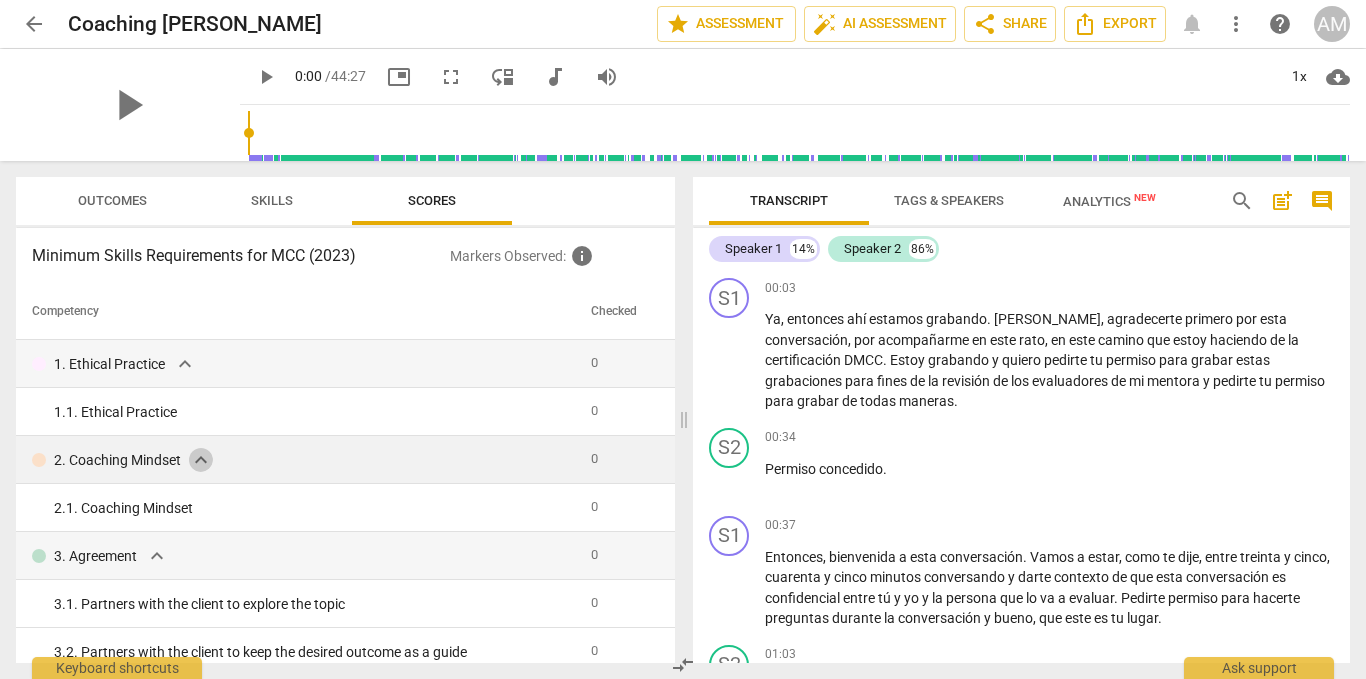 click on "expand_more" at bounding box center (201, 460) 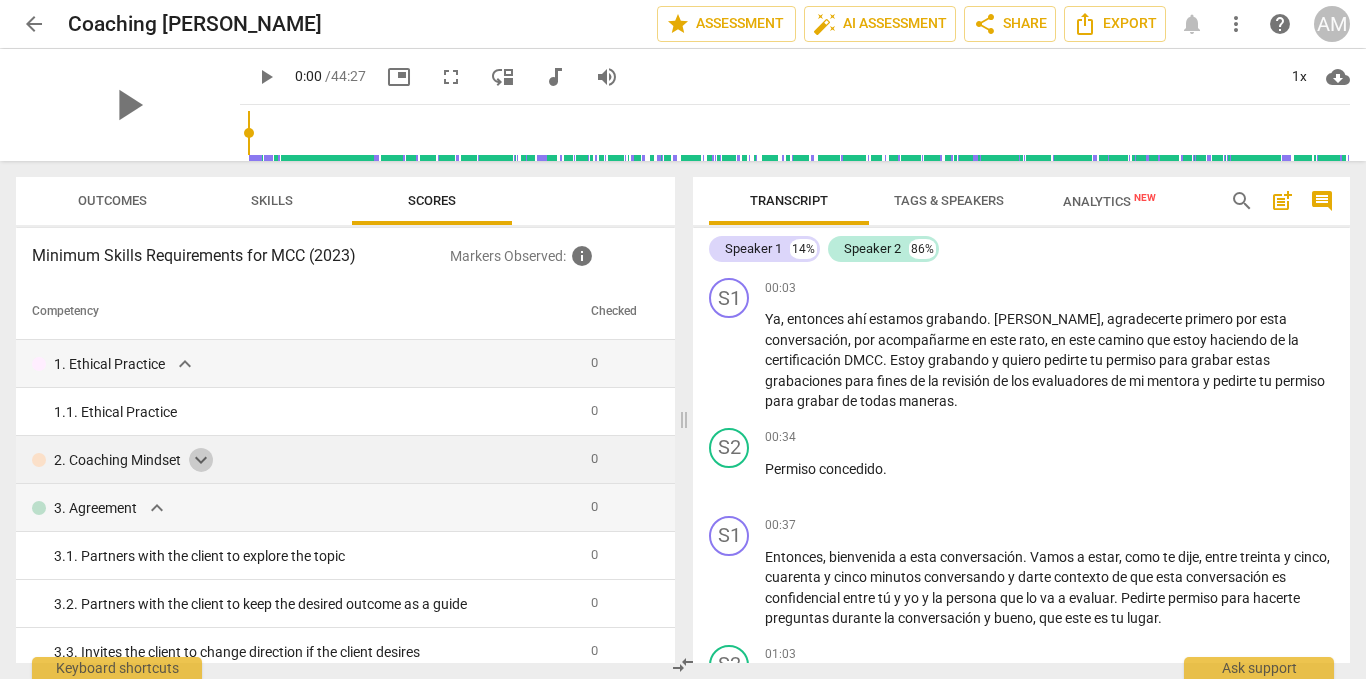 click on "expand_more" at bounding box center [201, 460] 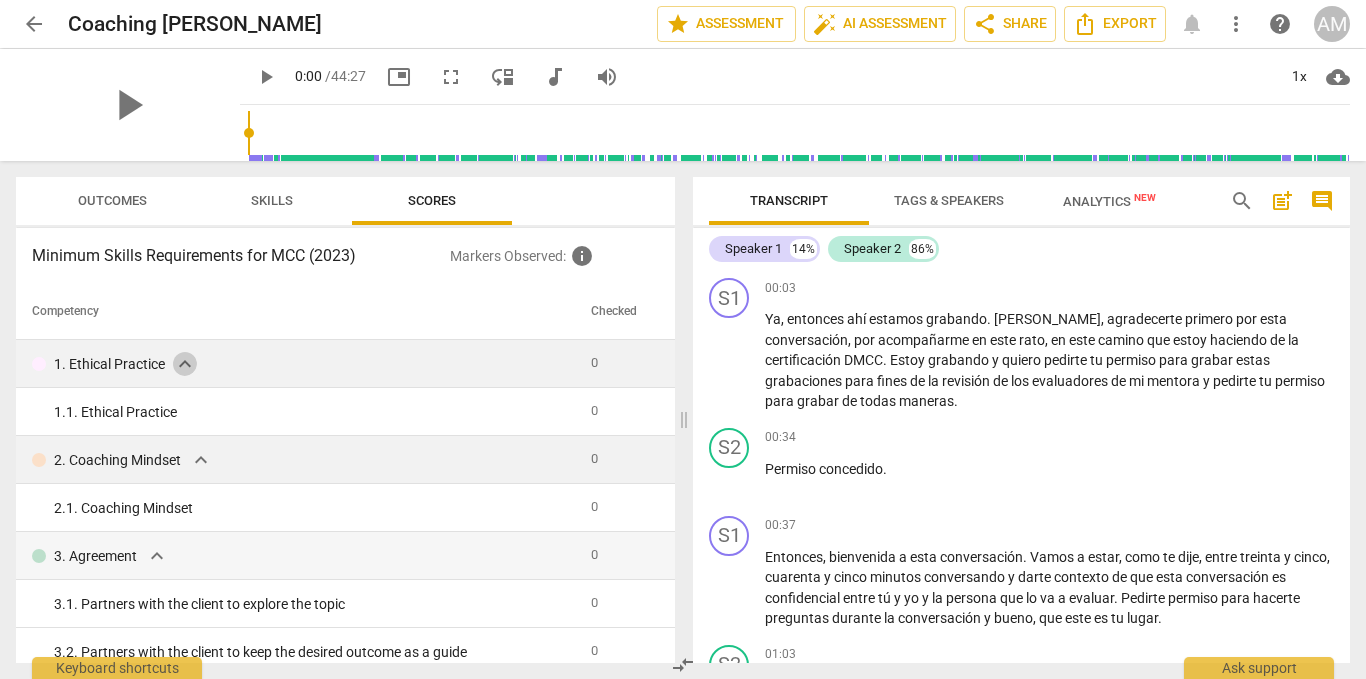 click on "expand_more" at bounding box center [185, 364] 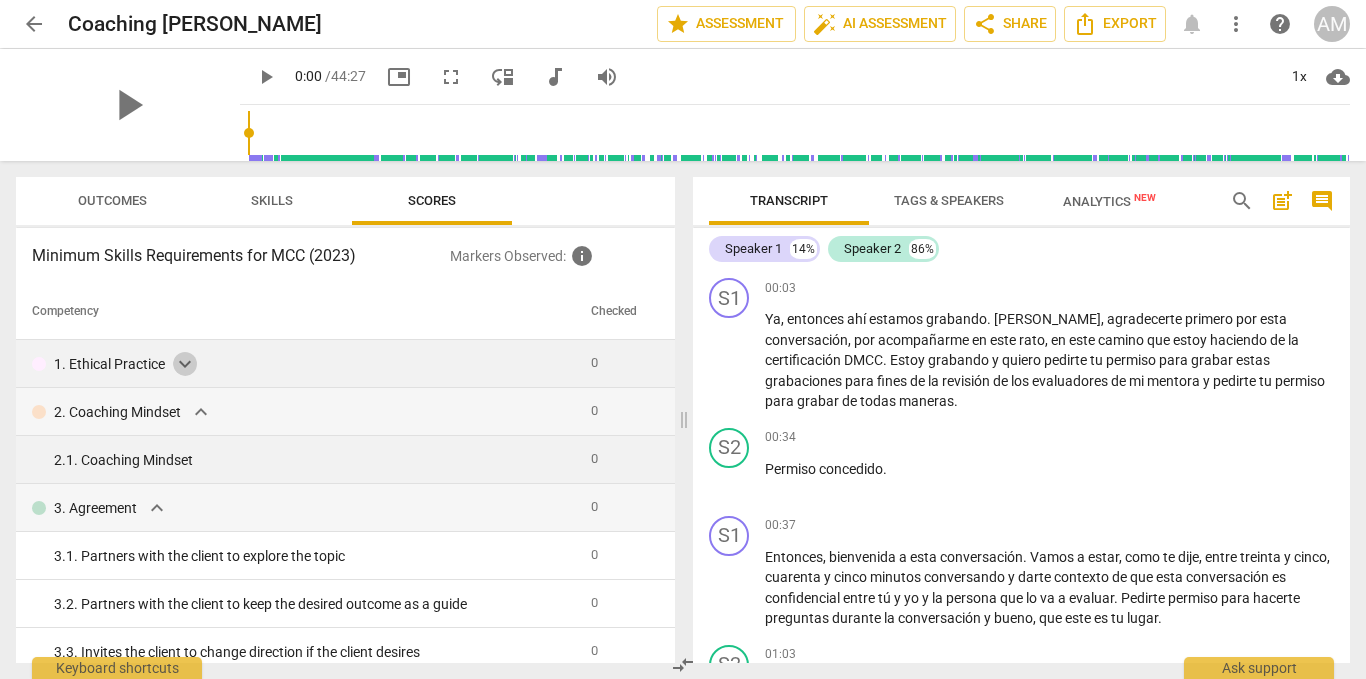 click on "expand_more" at bounding box center [185, 364] 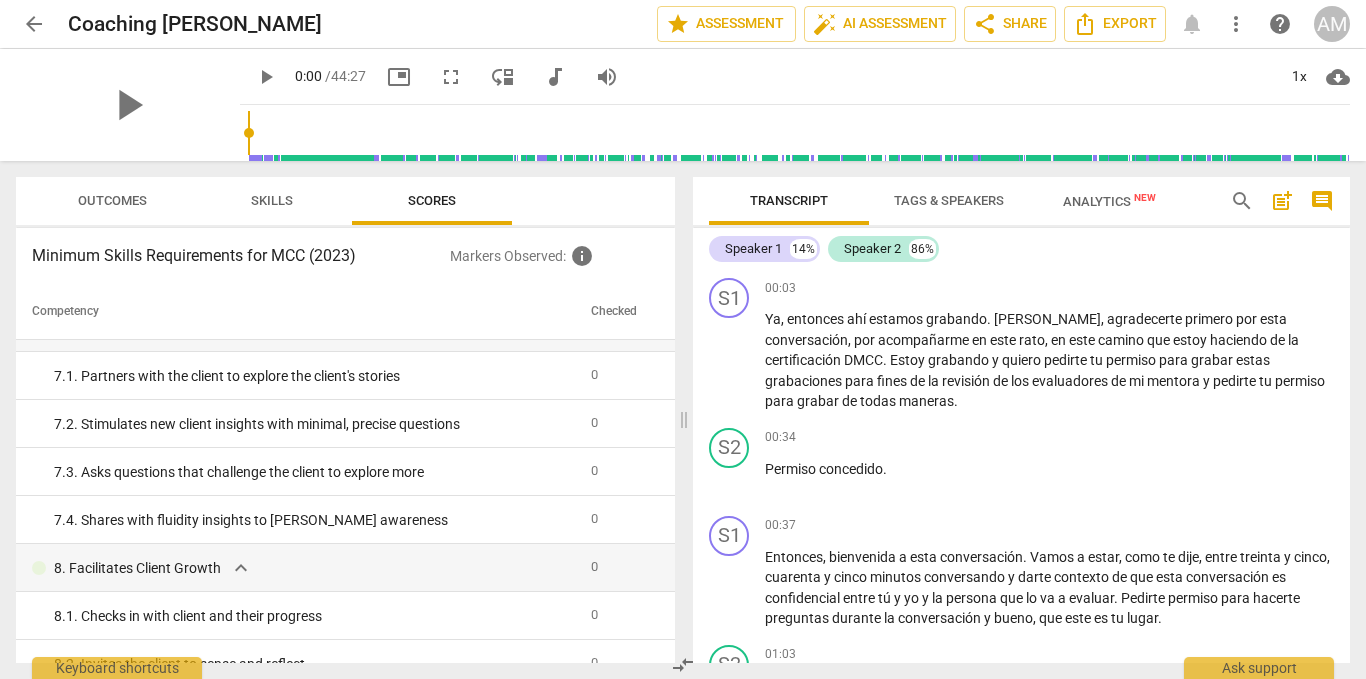 scroll, scrollTop: 1165, scrollLeft: 0, axis: vertical 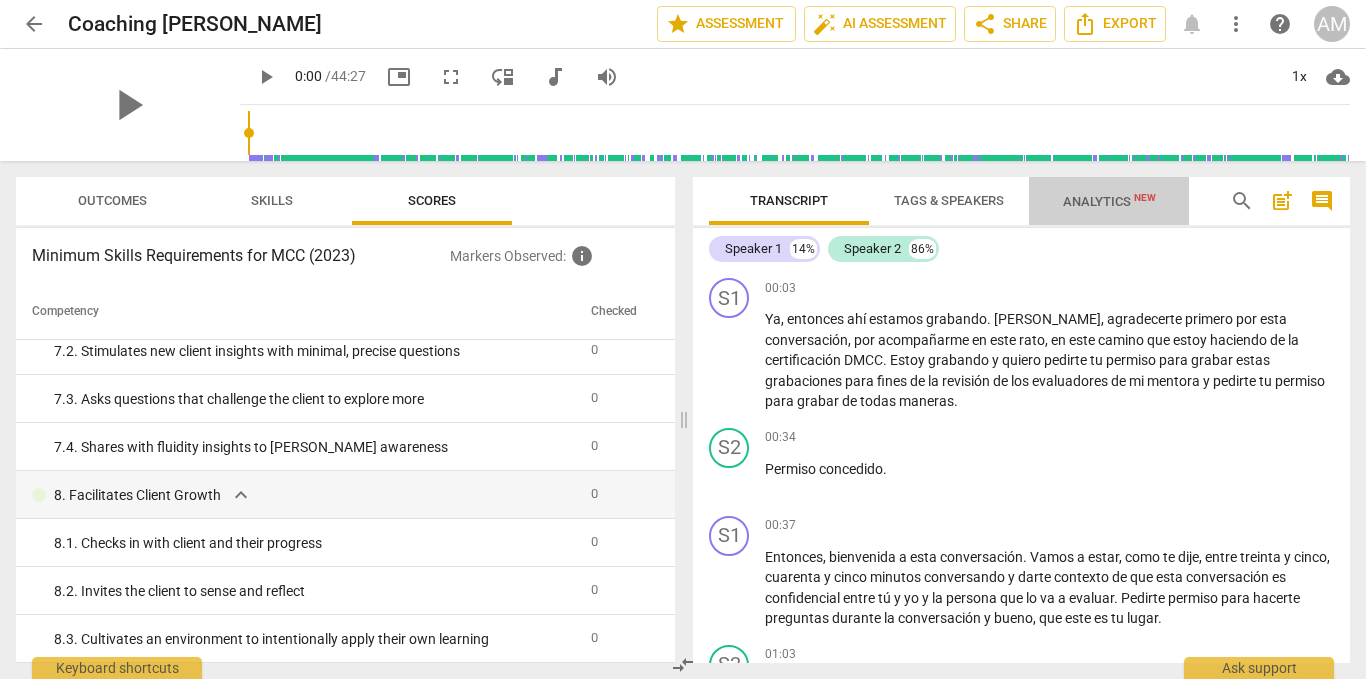 click on "Analytics   New" at bounding box center [1109, 201] 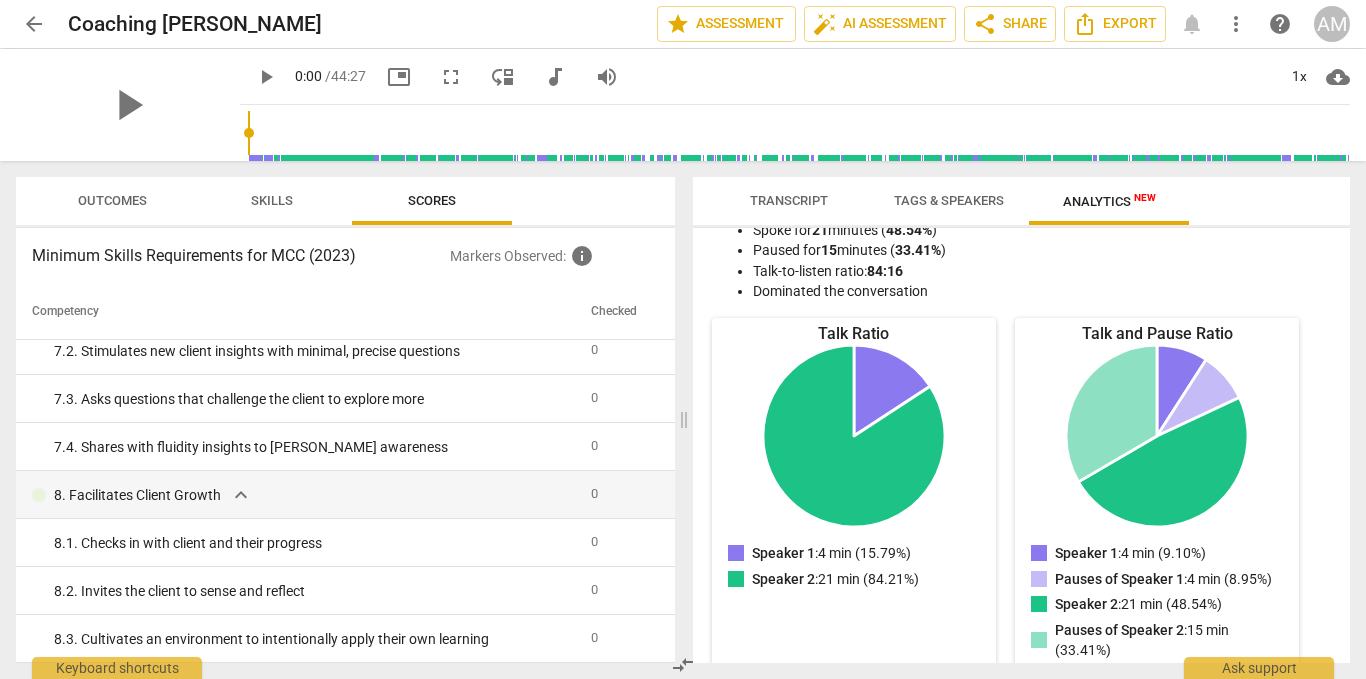 scroll, scrollTop: 0, scrollLeft: 0, axis: both 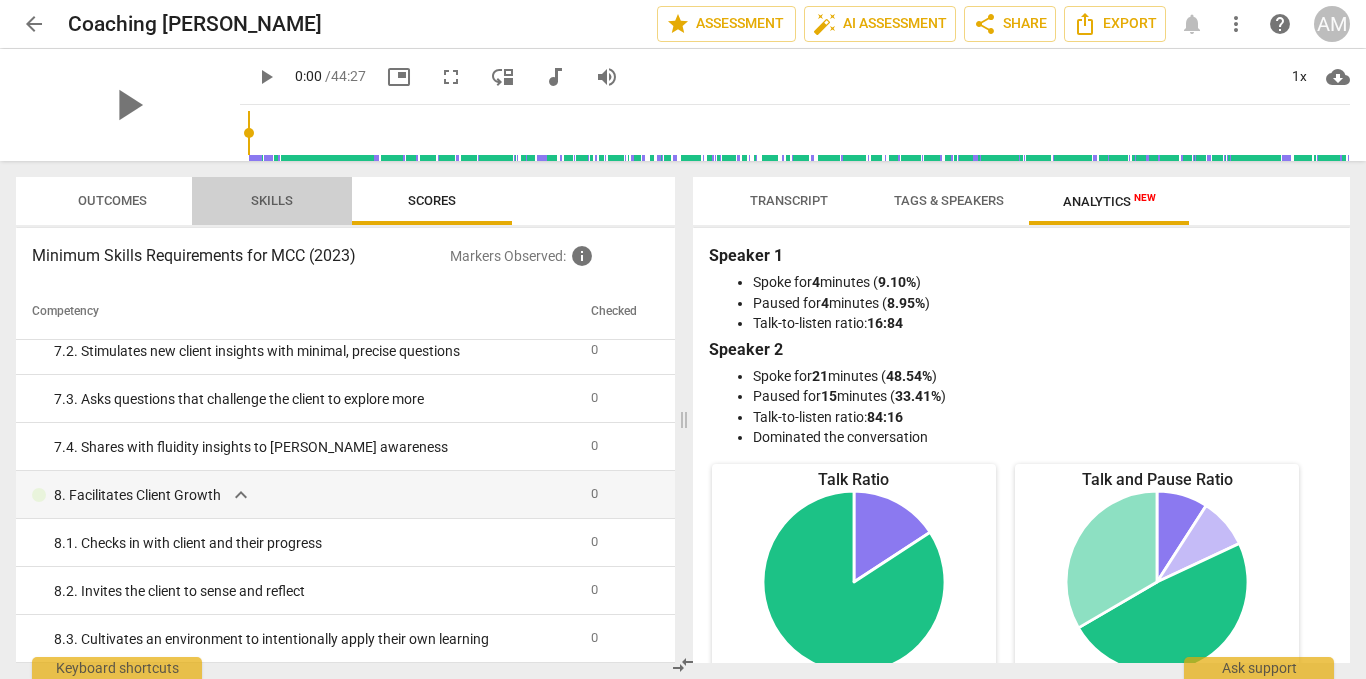 click on "Skills" at bounding box center [272, 200] 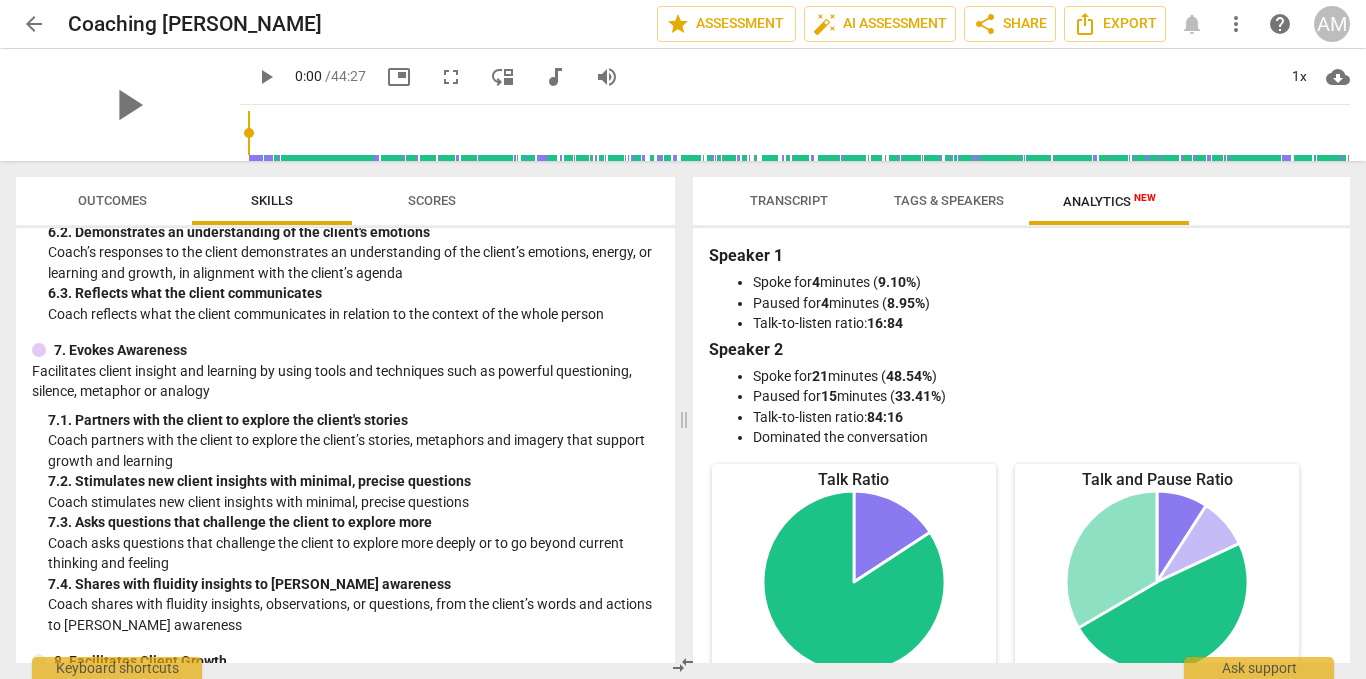 scroll, scrollTop: 1461, scrollLeft: 0, axis: vertical 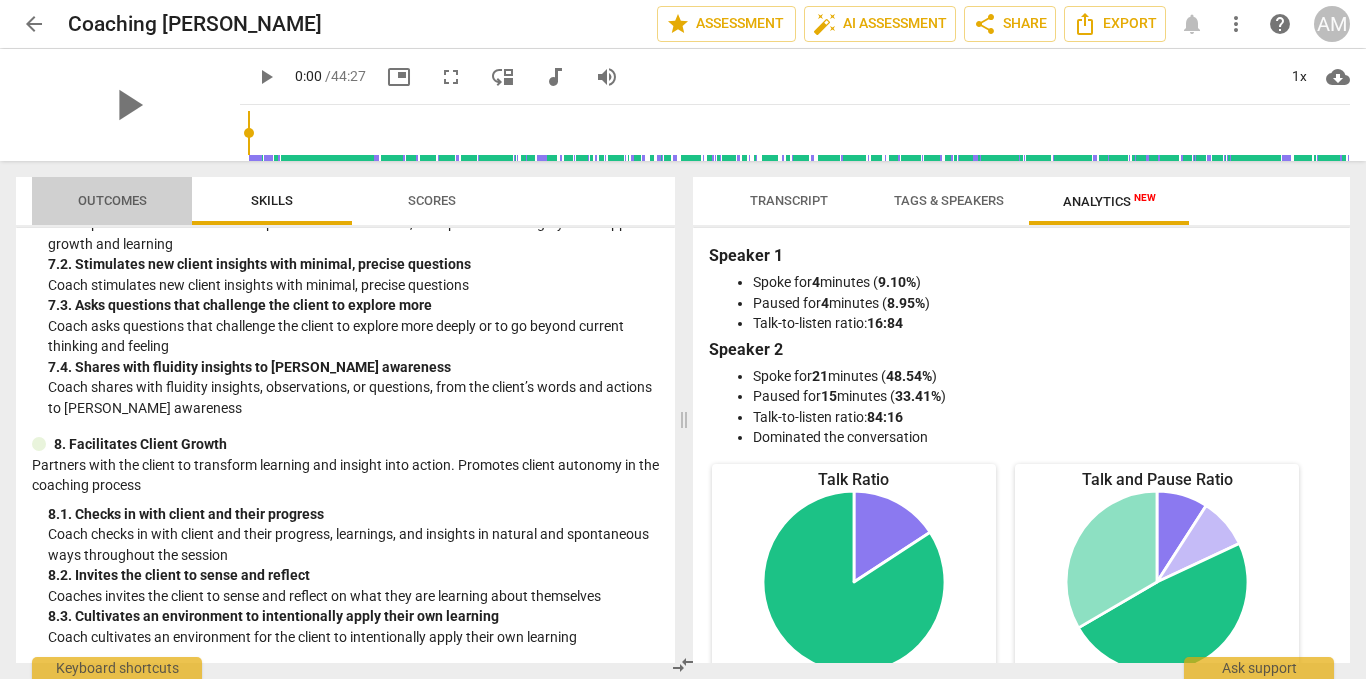 click on "Outcomes" at bounding box center (112, 201) 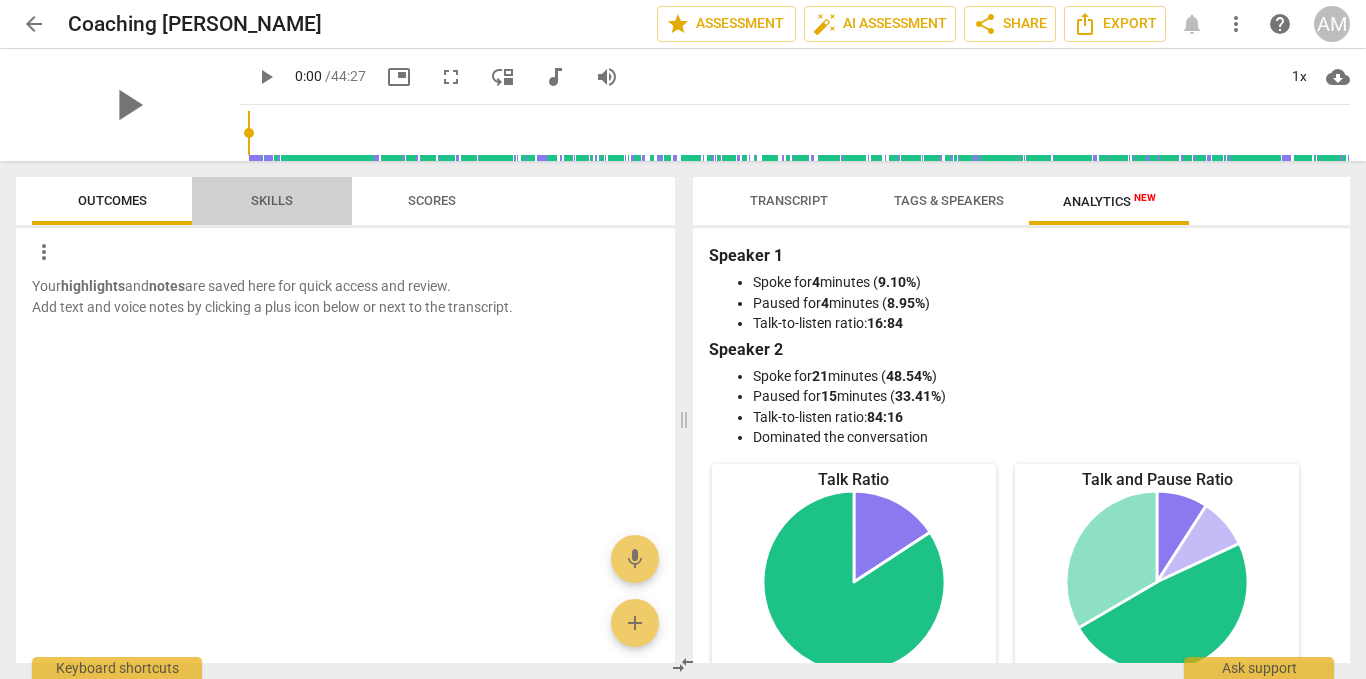 click on "Skills" at bounding box center [272, 200] 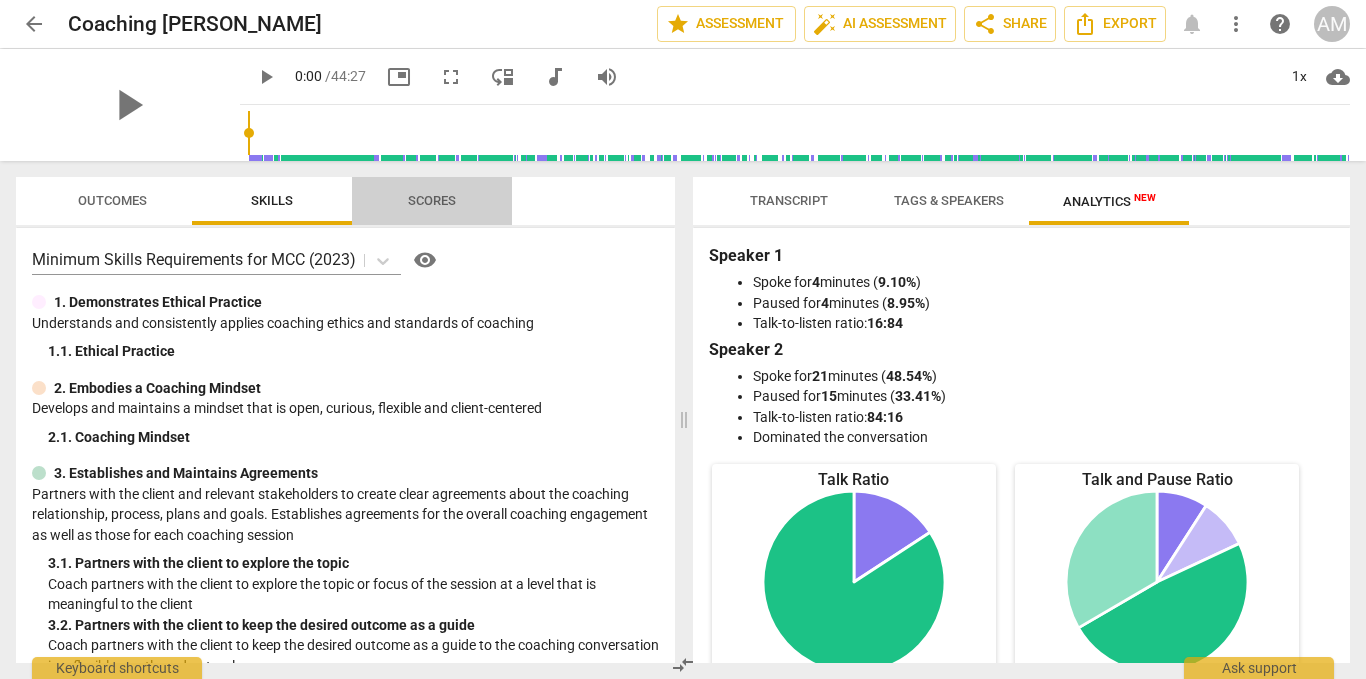 click on "Scores" at bounding box center [432, 200] 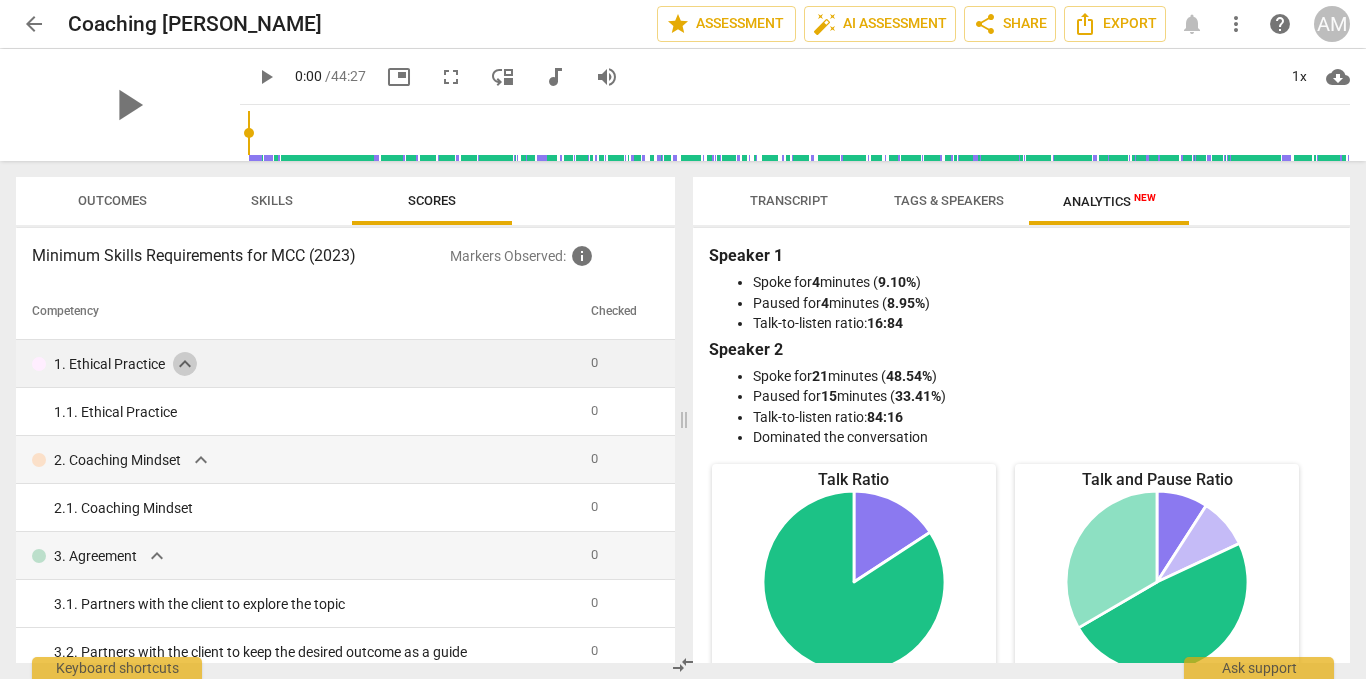 click on "expand_more" at bounding box center (185, 364) 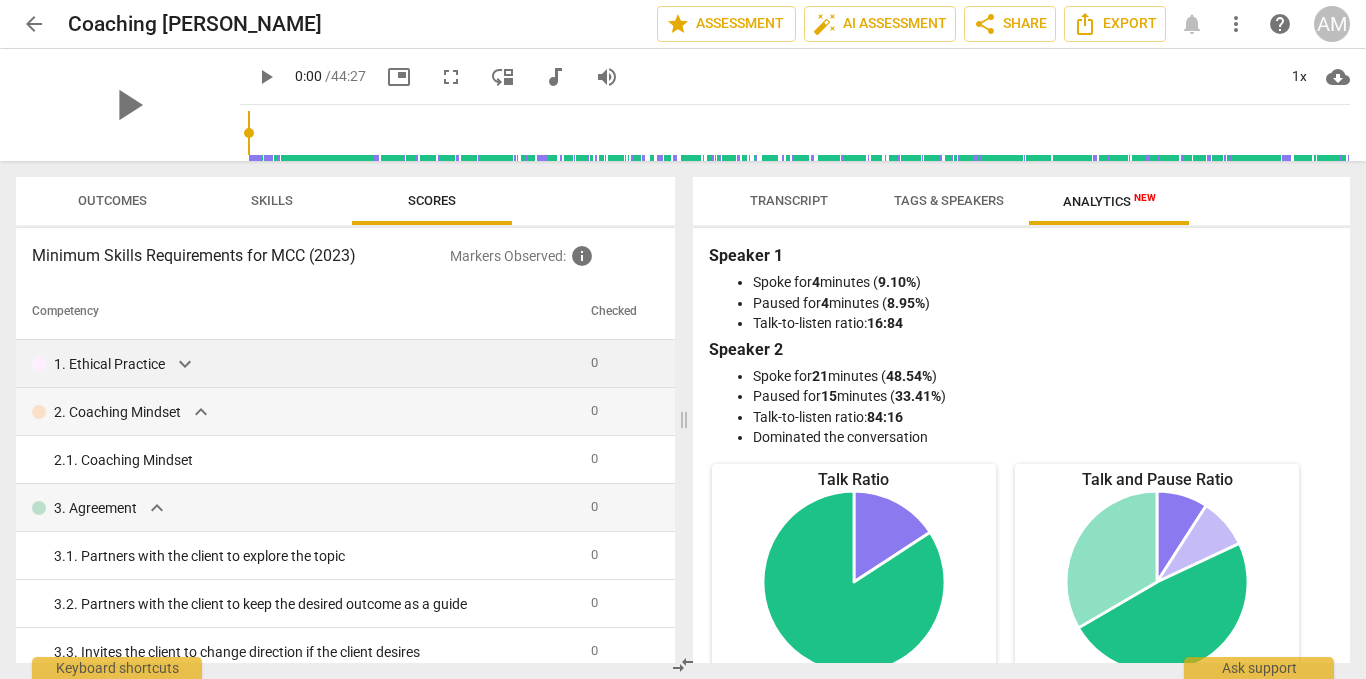click on "0" at bounding box center [594, 362] 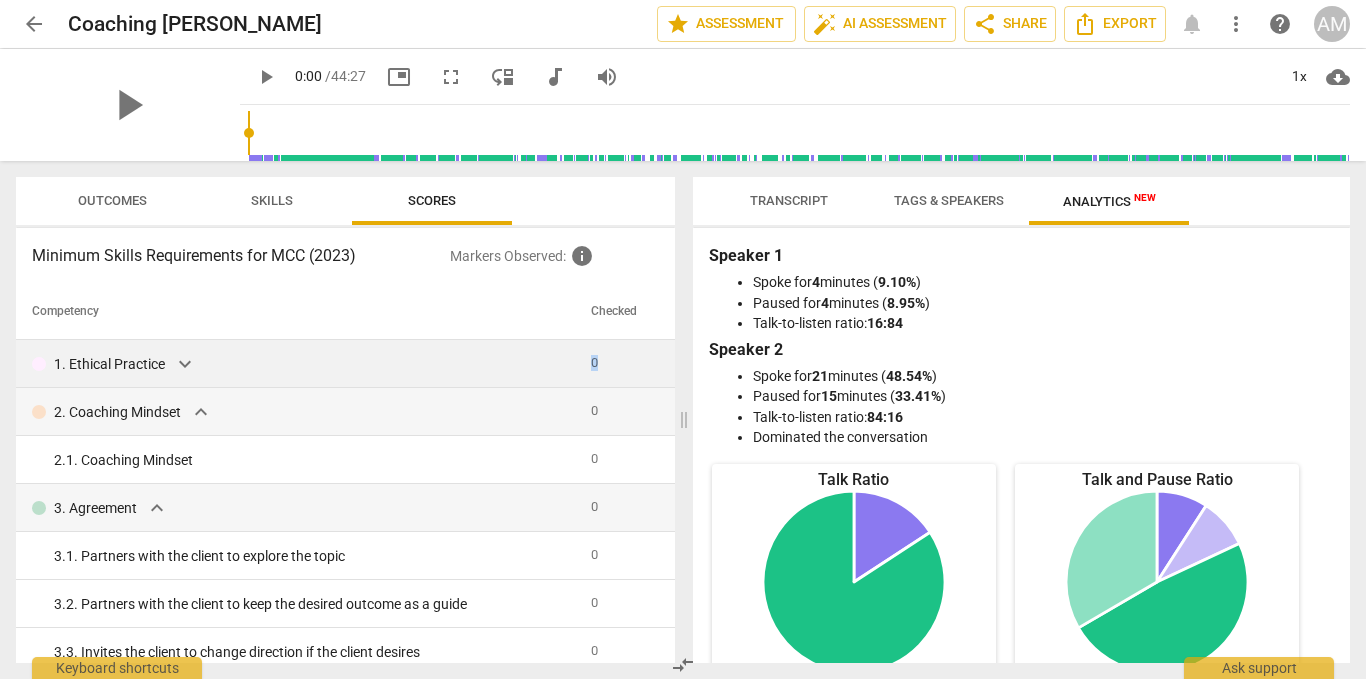 click on "0" at bounding box center [594, 362] 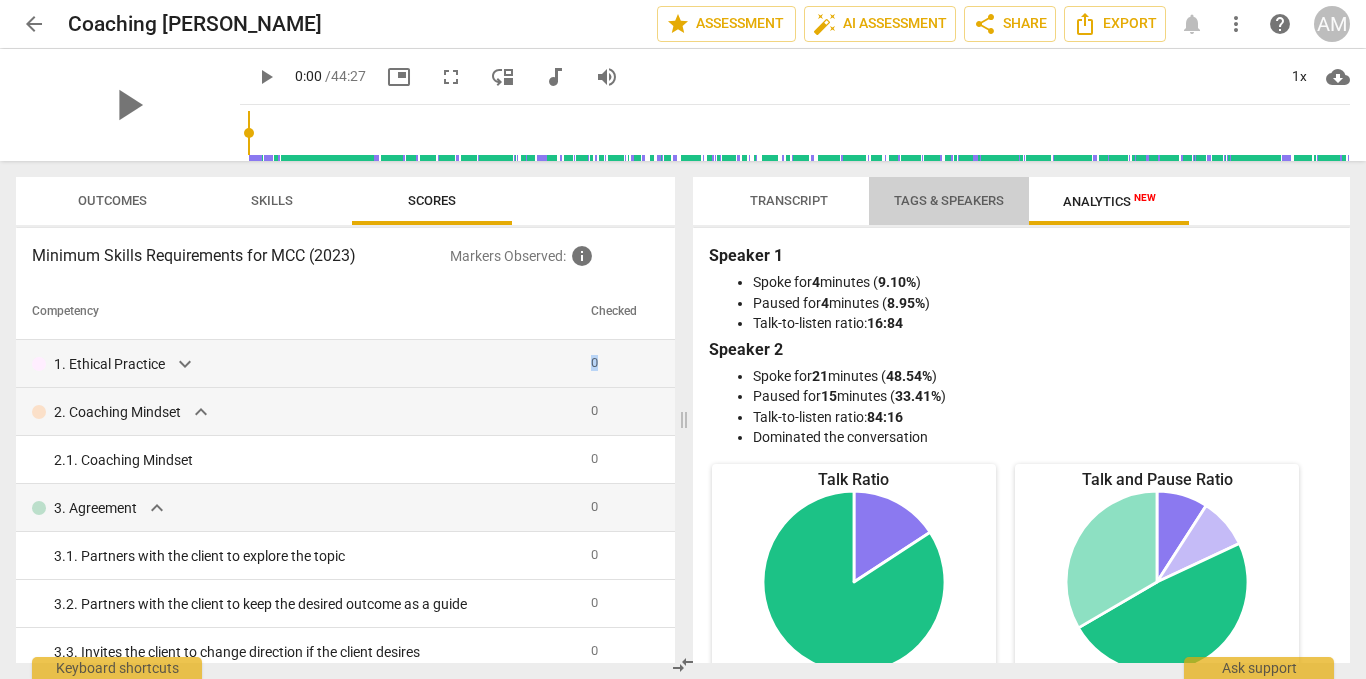 click on "Tags & Speakers" at bounding box center (949, 200) 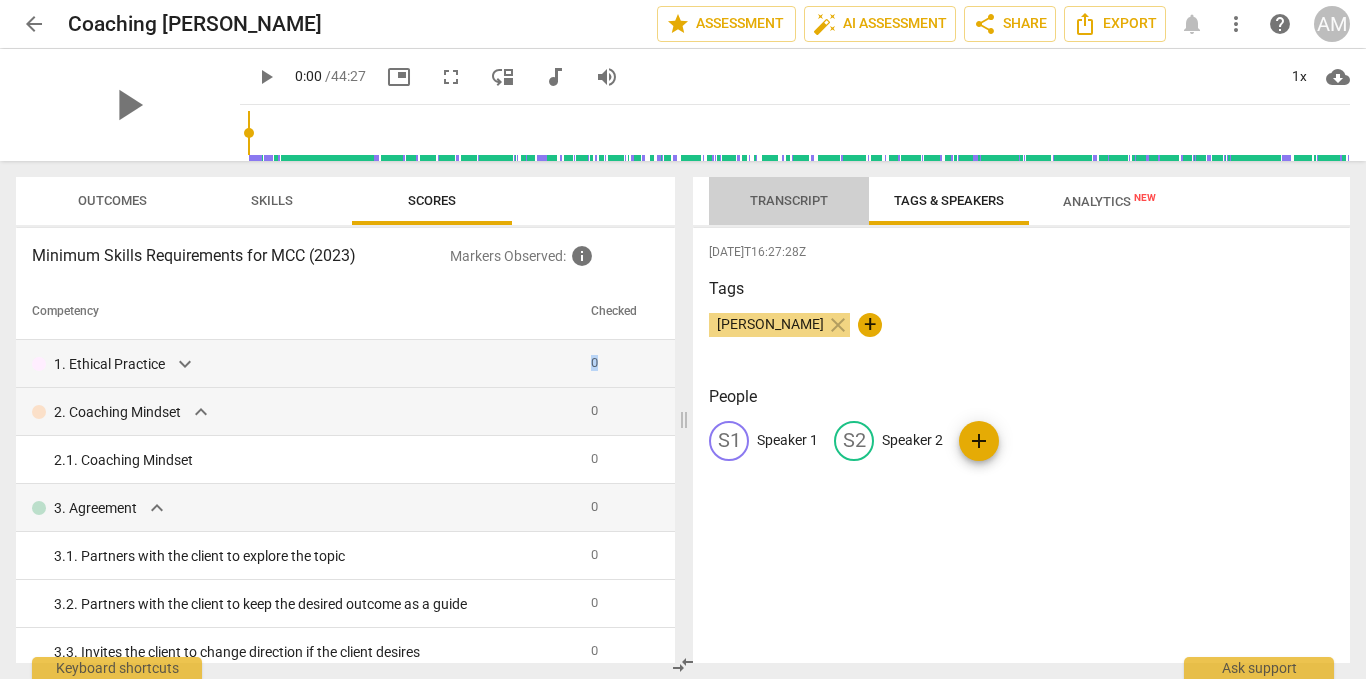 click on "Transcript" at bounding box center (789, 200) 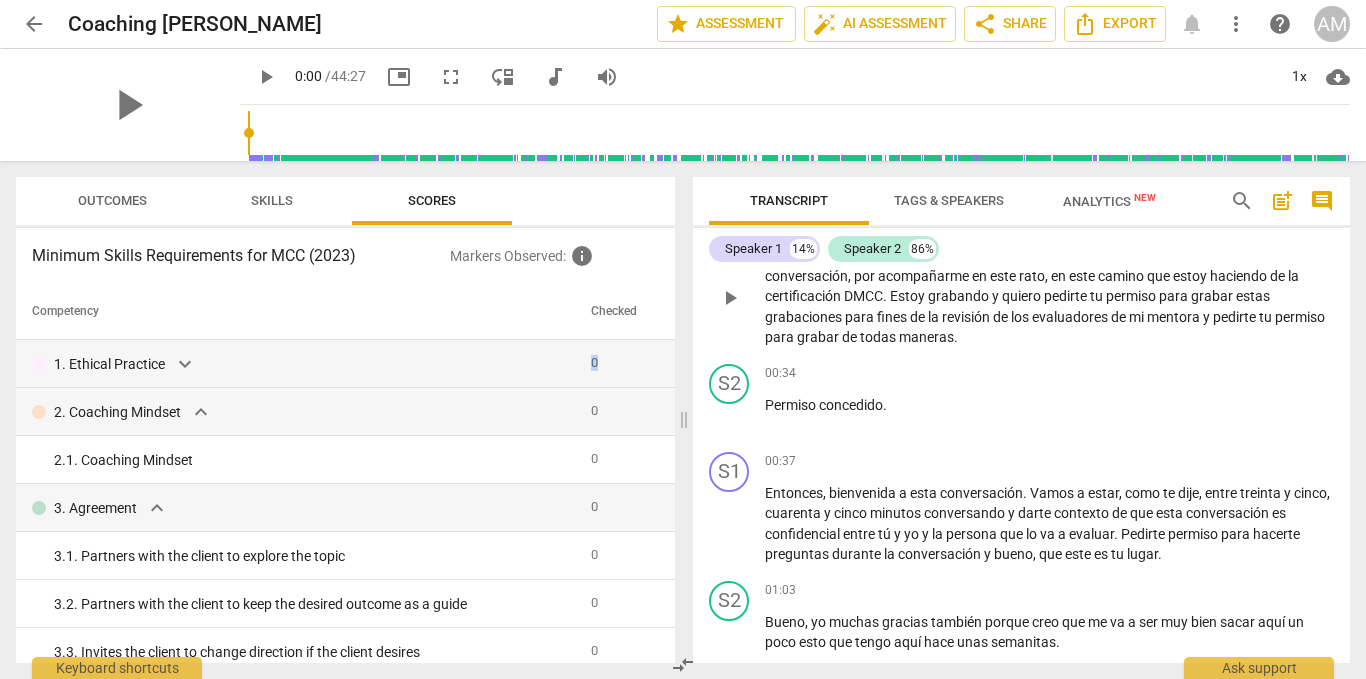 scroll, scrollTop: 0, scrollLeft: 0, axis: both 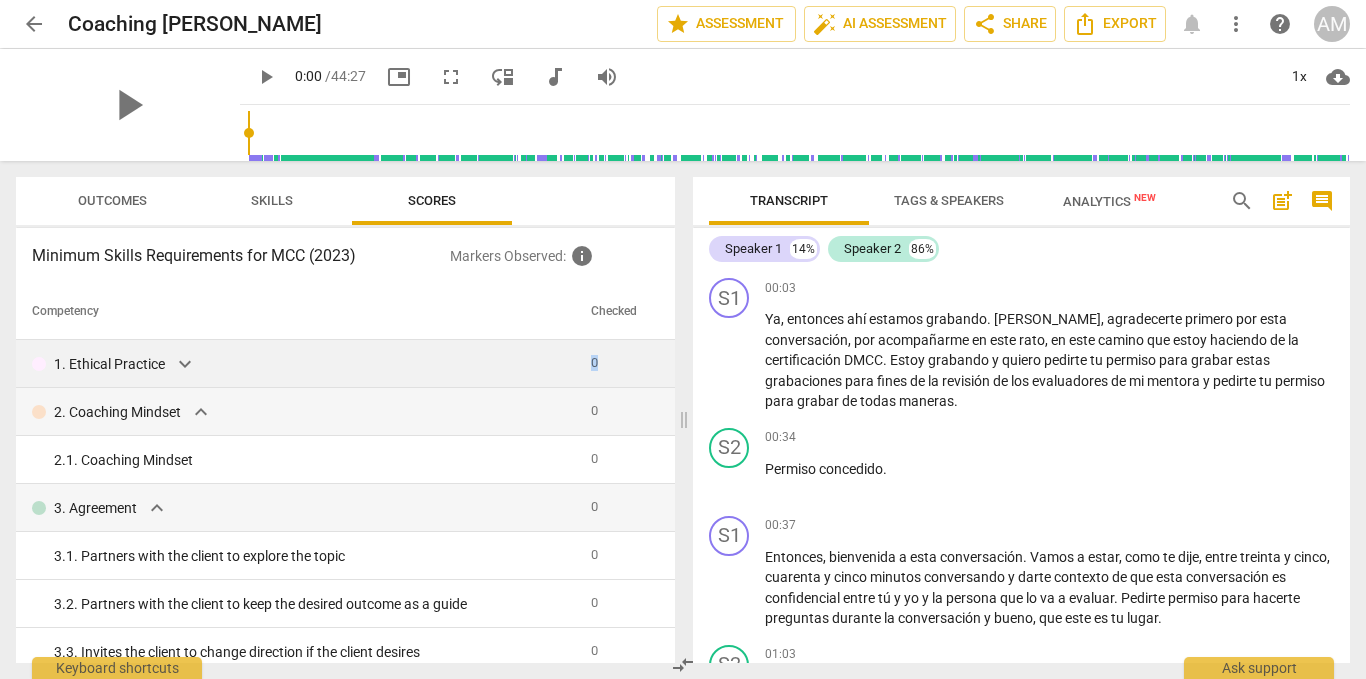 click on "0" at bounding box center (594, 362) 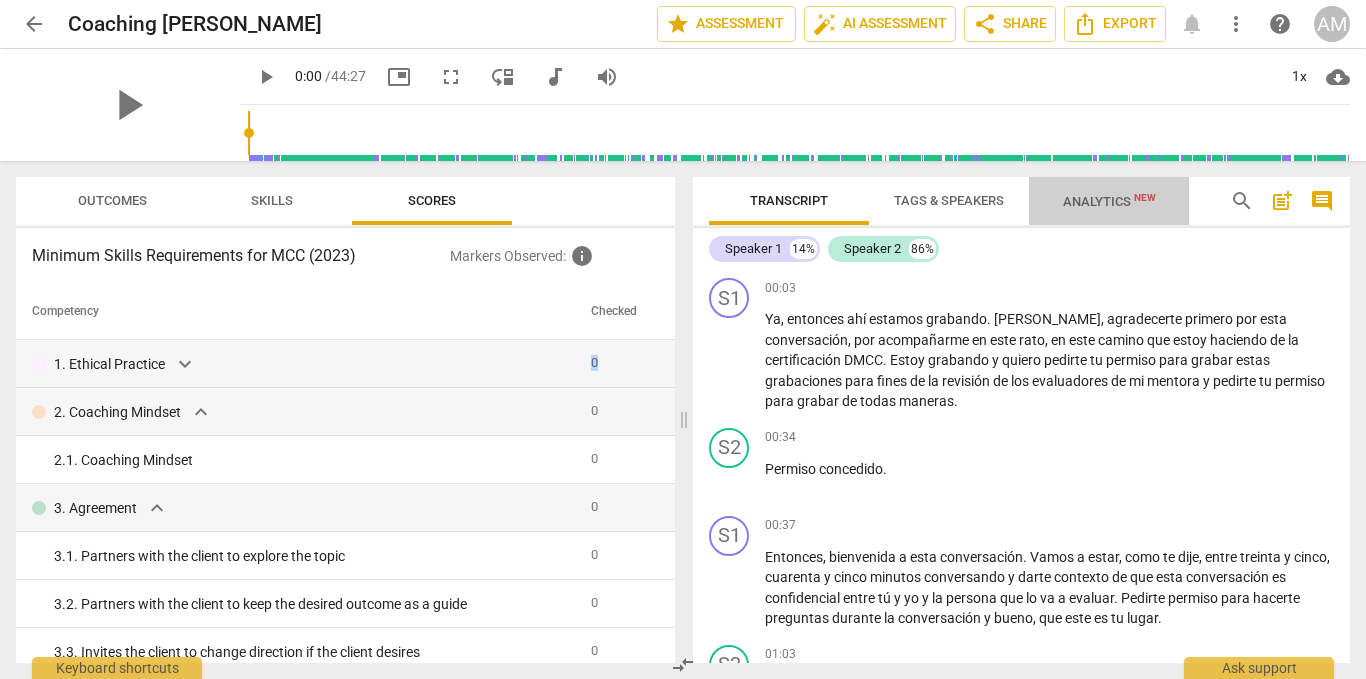 click on "Analytics   New" at bounding box center [1109, 201] 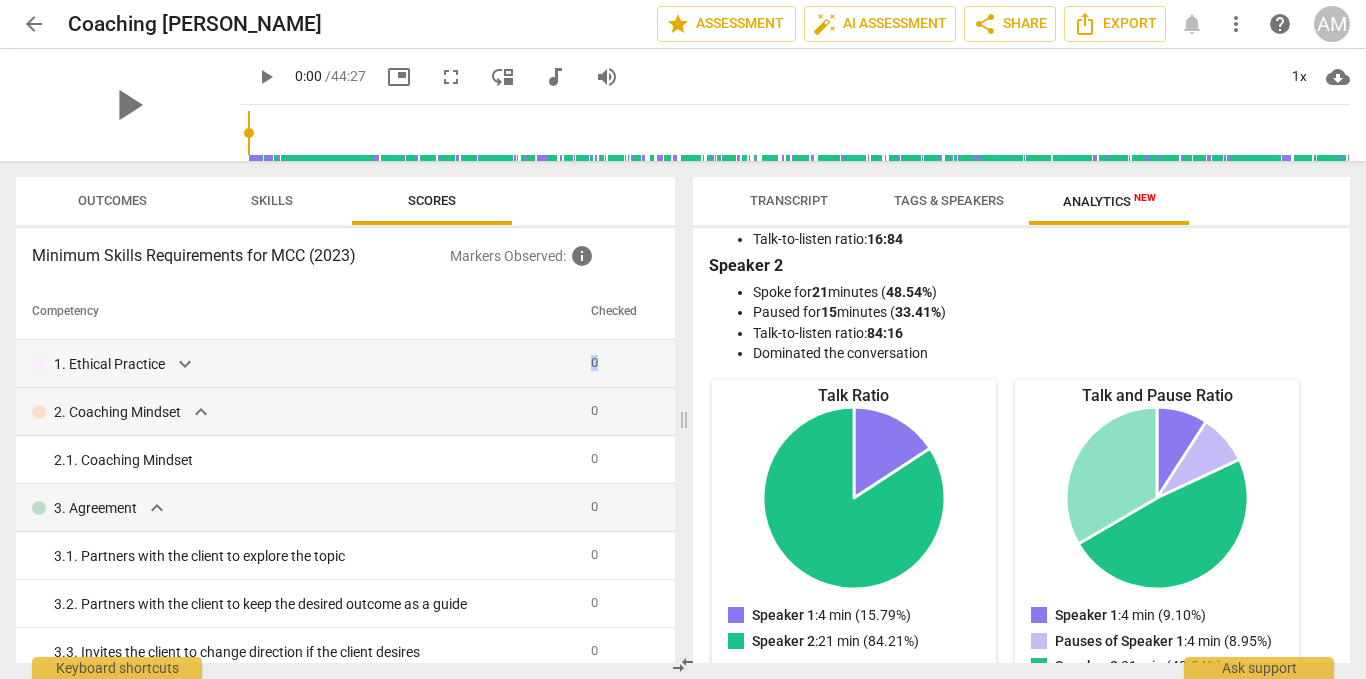 scroll, scrollTop: 0, scrollLeft: 0, axis: both 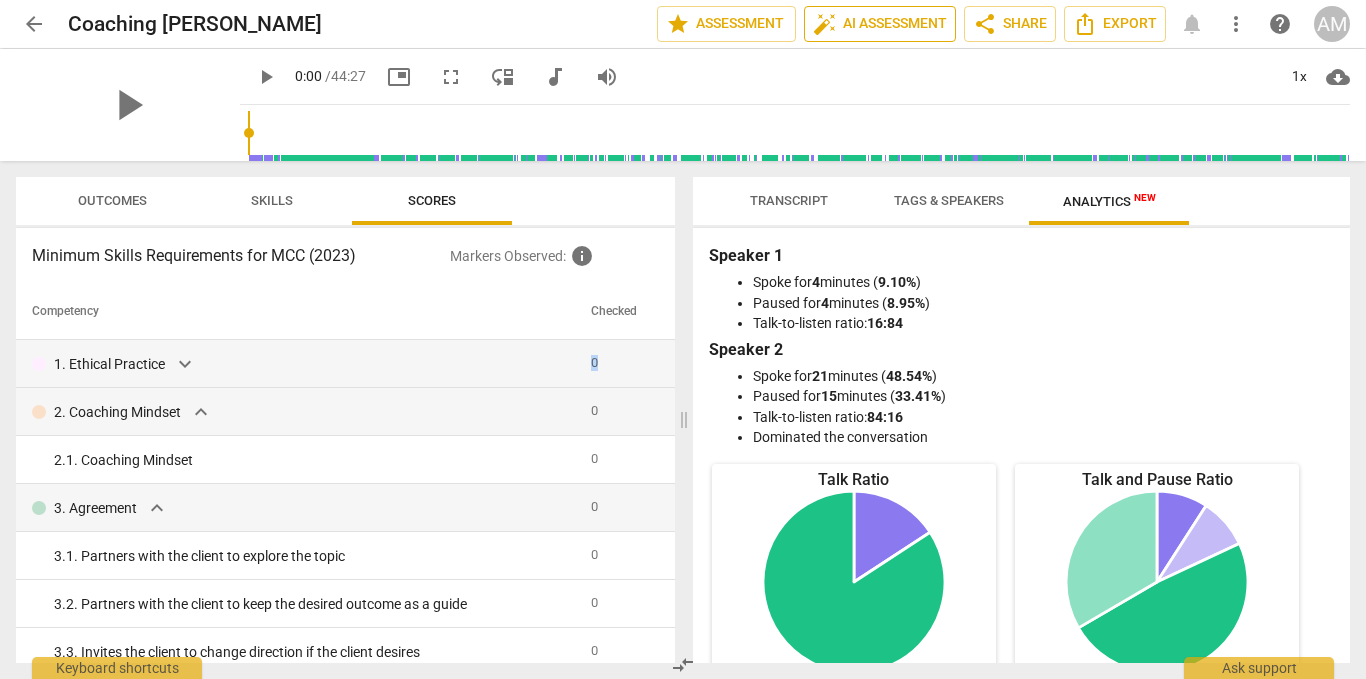 click on "auto_fix_high    AI Assessment" at bounding box center [880, 24] 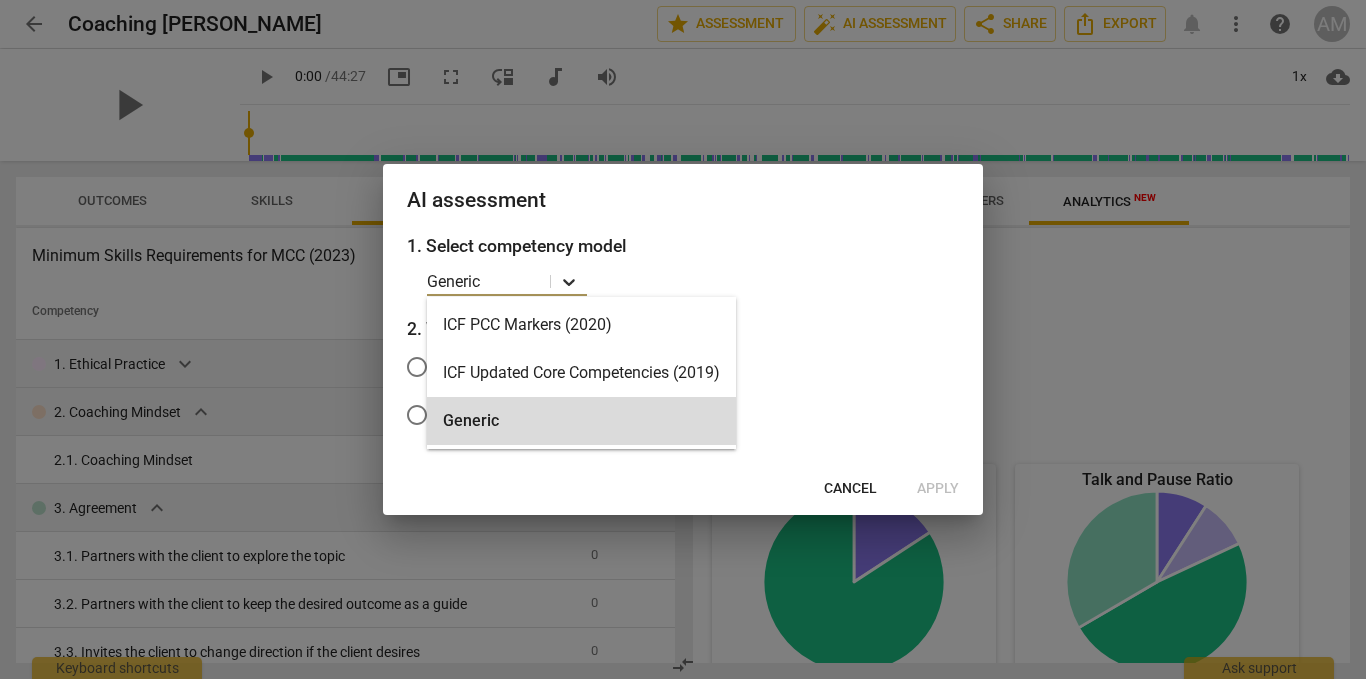 click 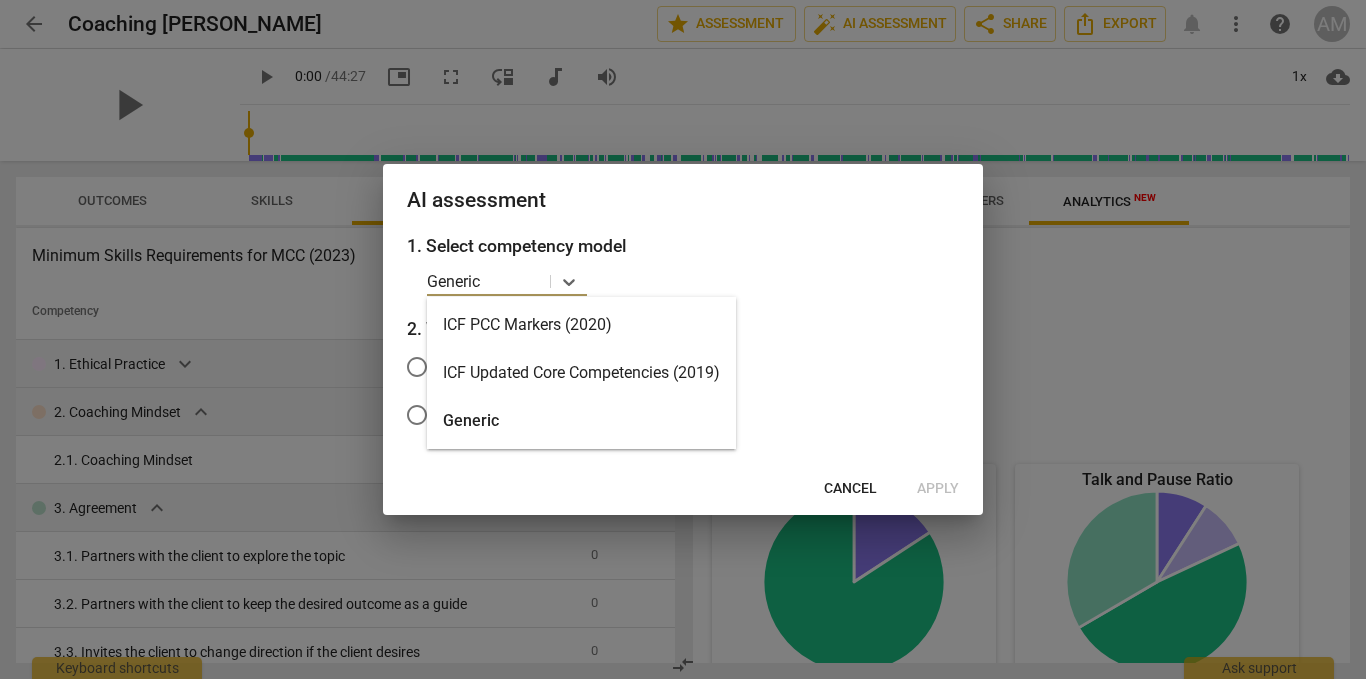 click on "Generic" at bounding box center [581, 421] 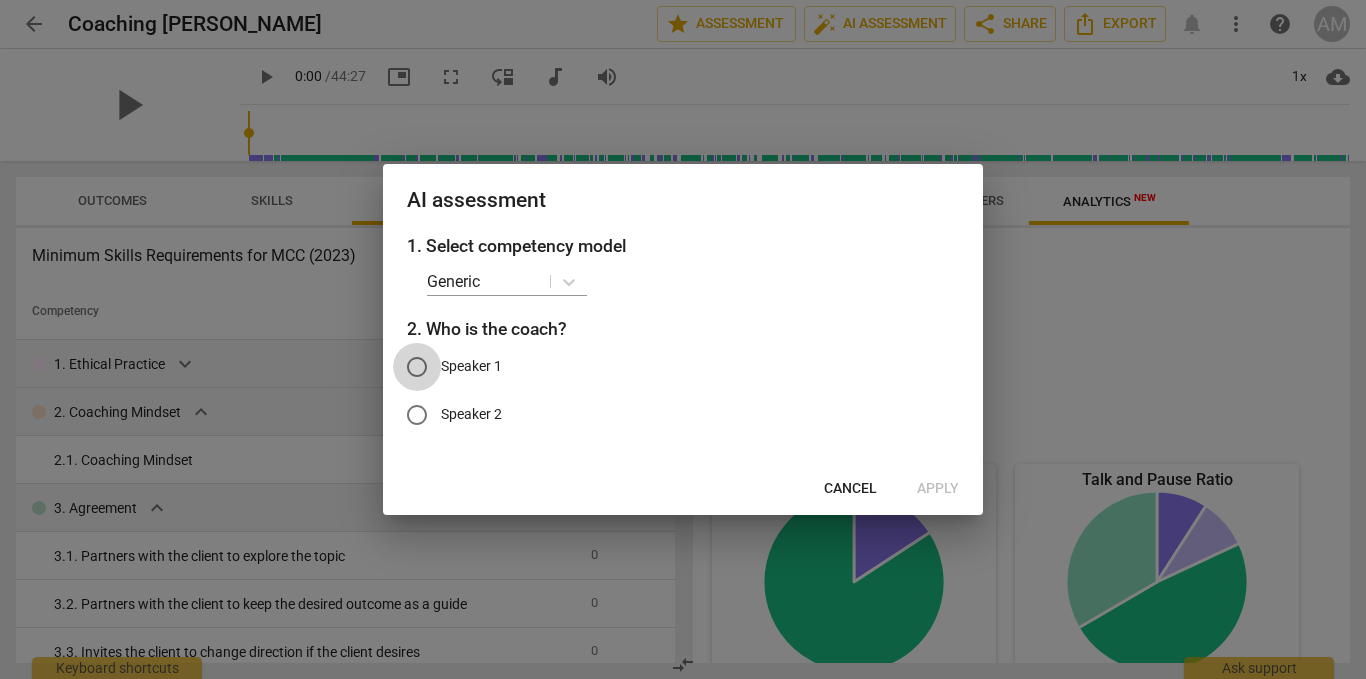 click on "Speaker 1" at bounding box center [417, 367] 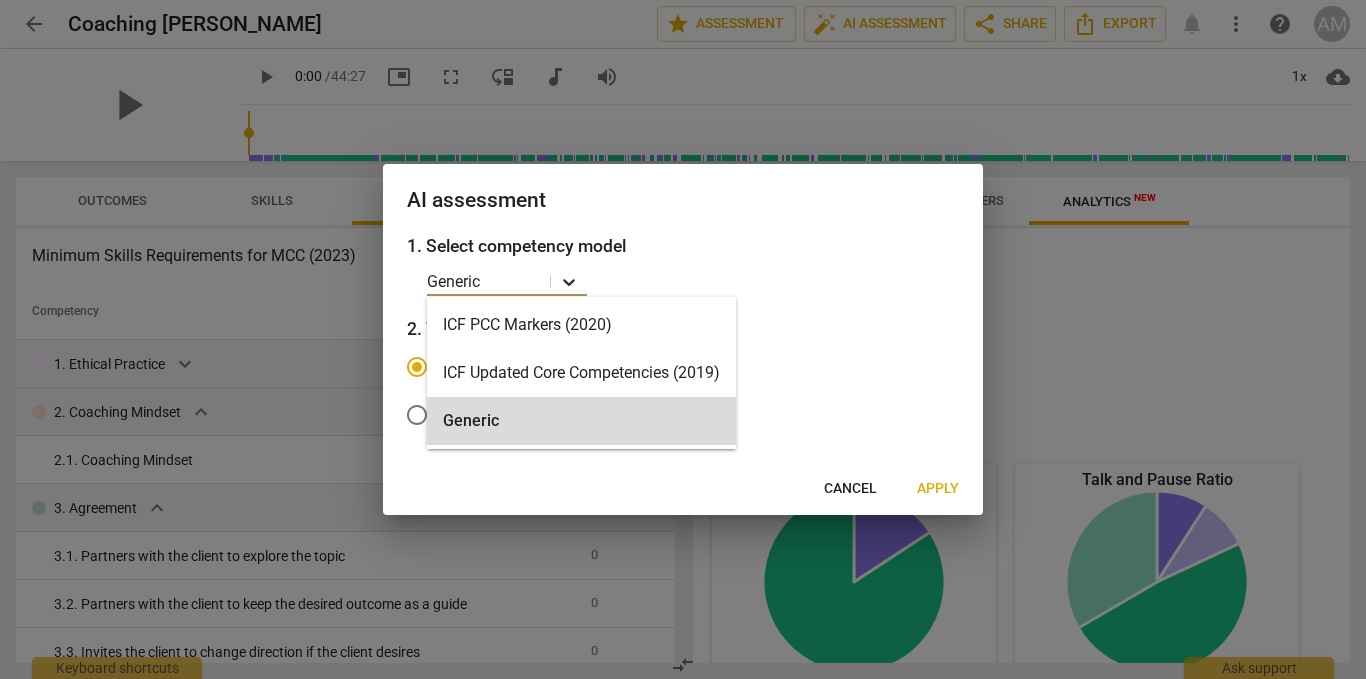 click 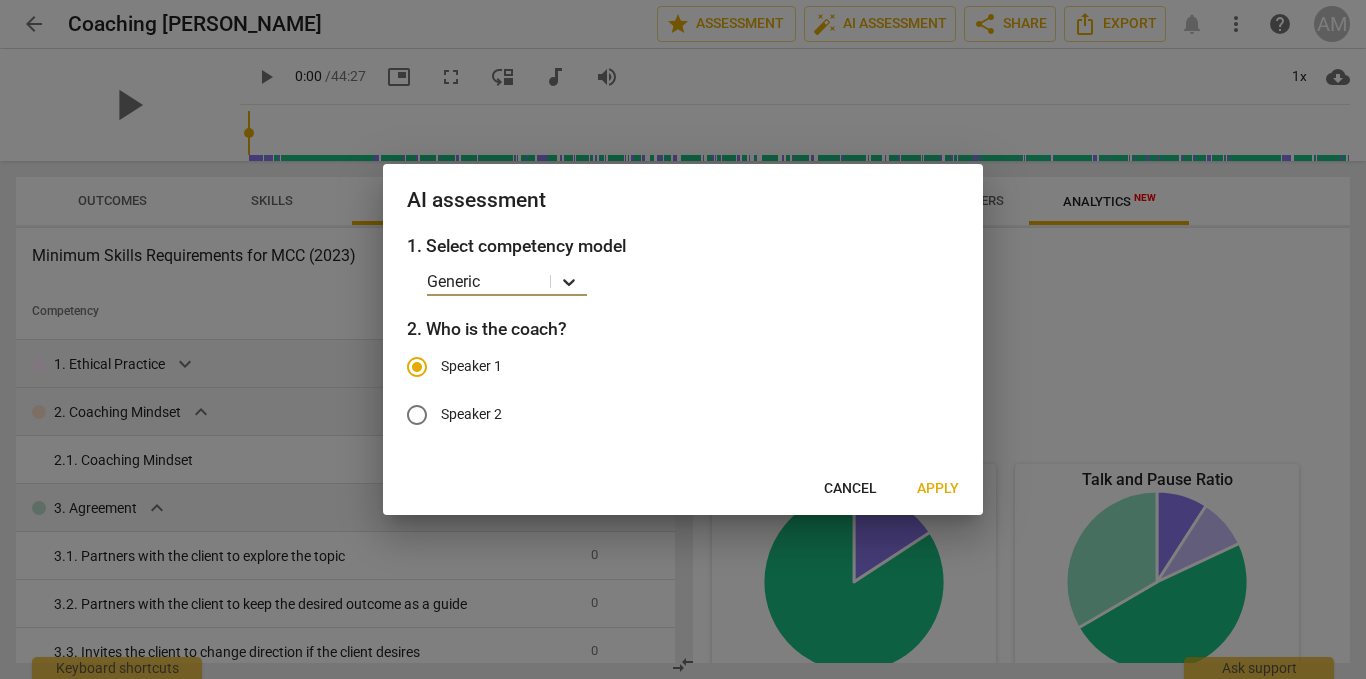 click 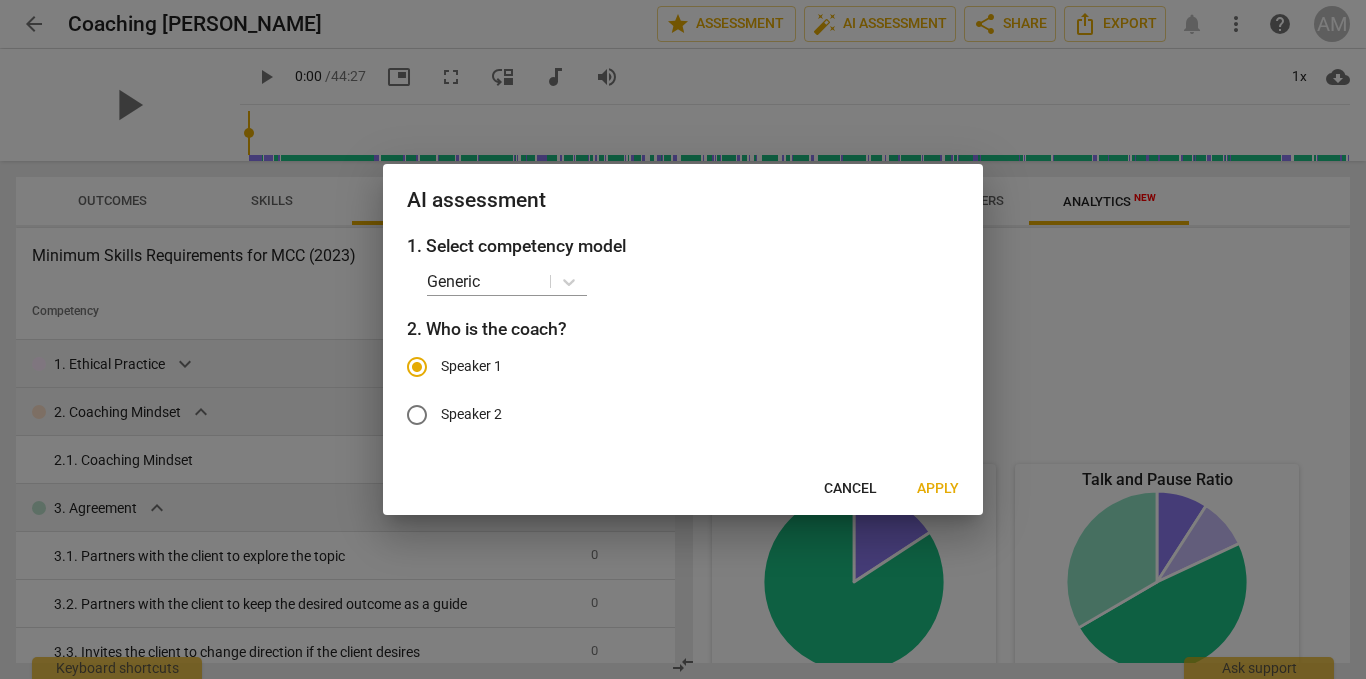 click at bounding box center [683, 339] 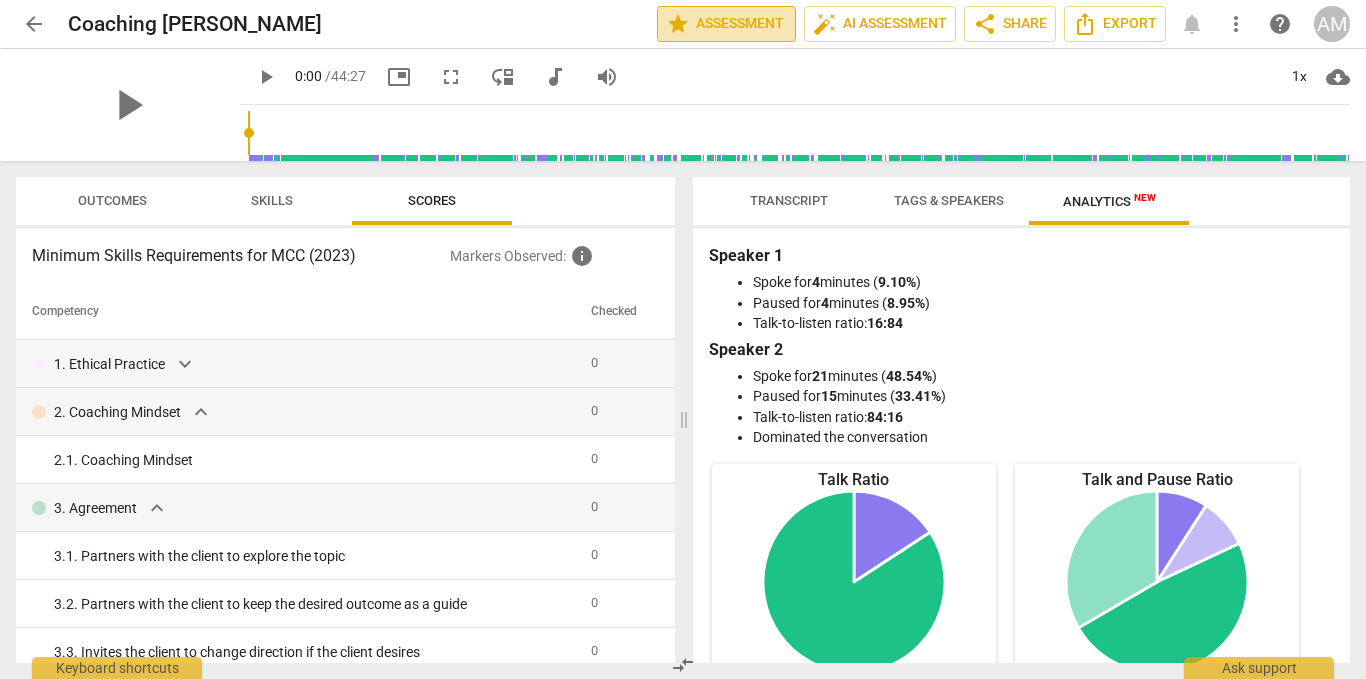 click on "star    Assessment" at bounding box center (726, 24) 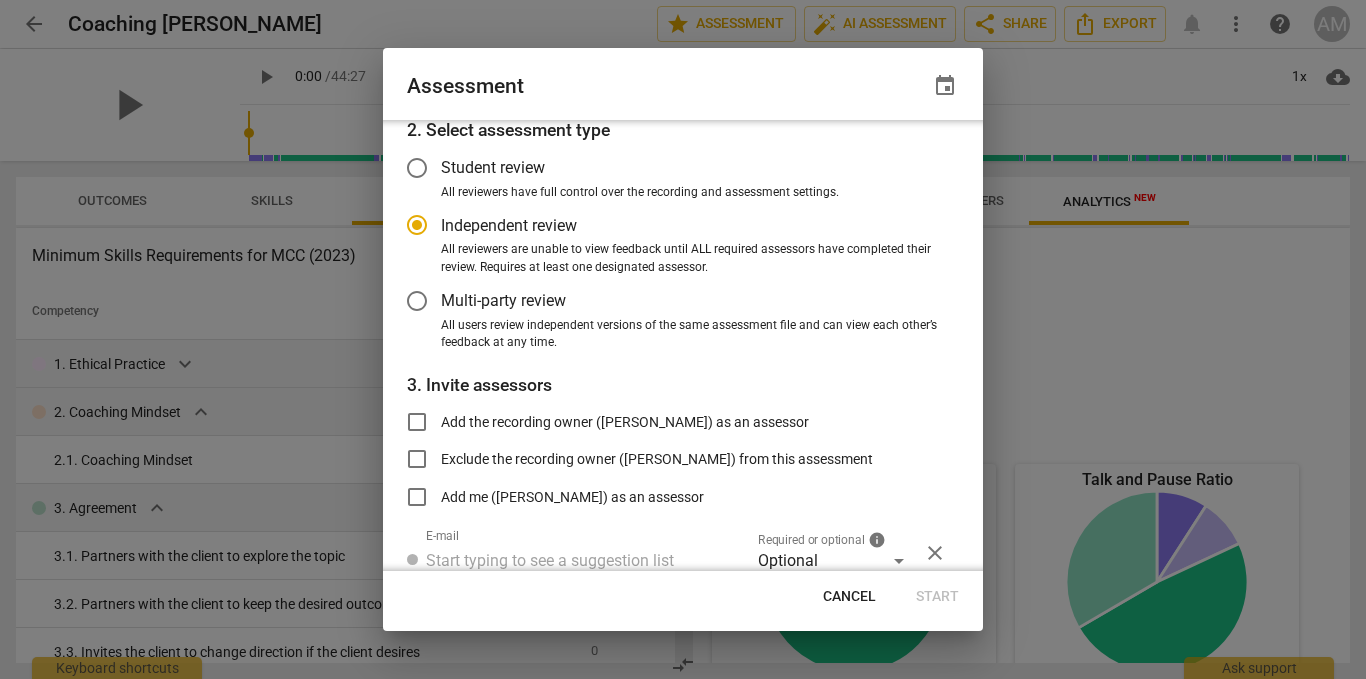 scroll, scrollTop: 171, scrollLeft: 0, axis: vertical 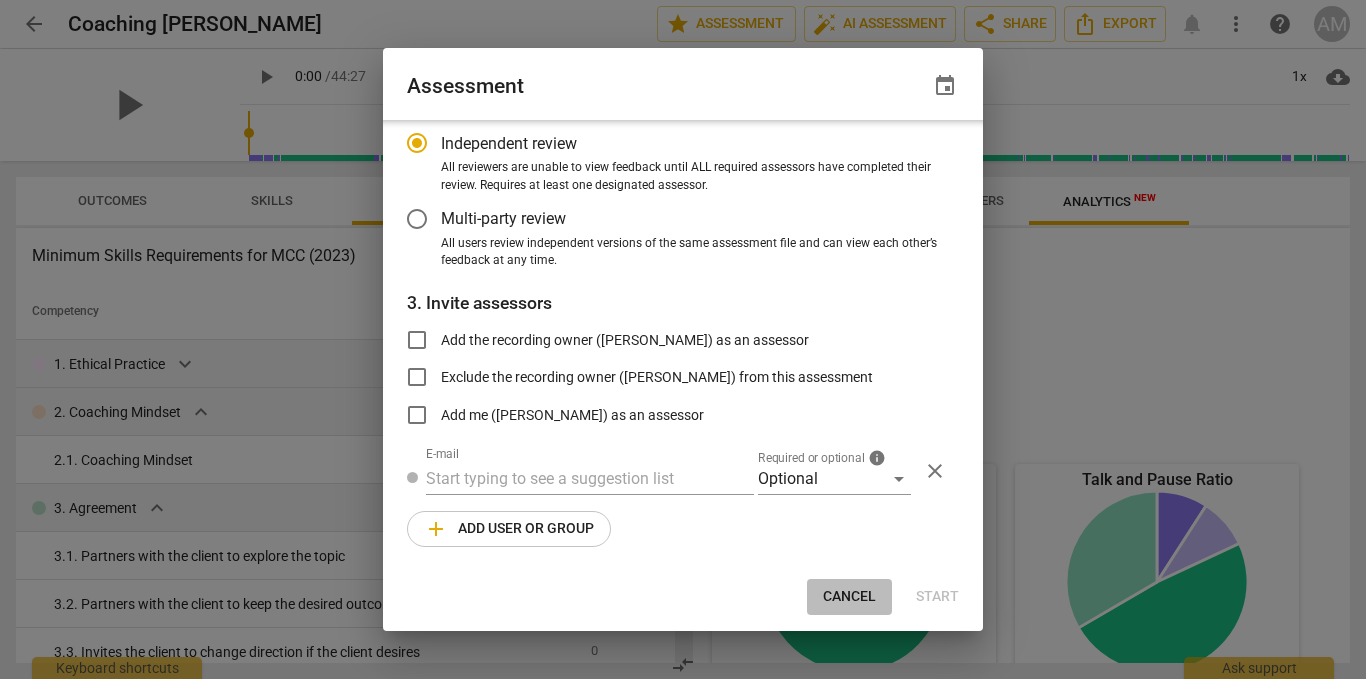 click on "Cancel" at bounding box center [849, 597] 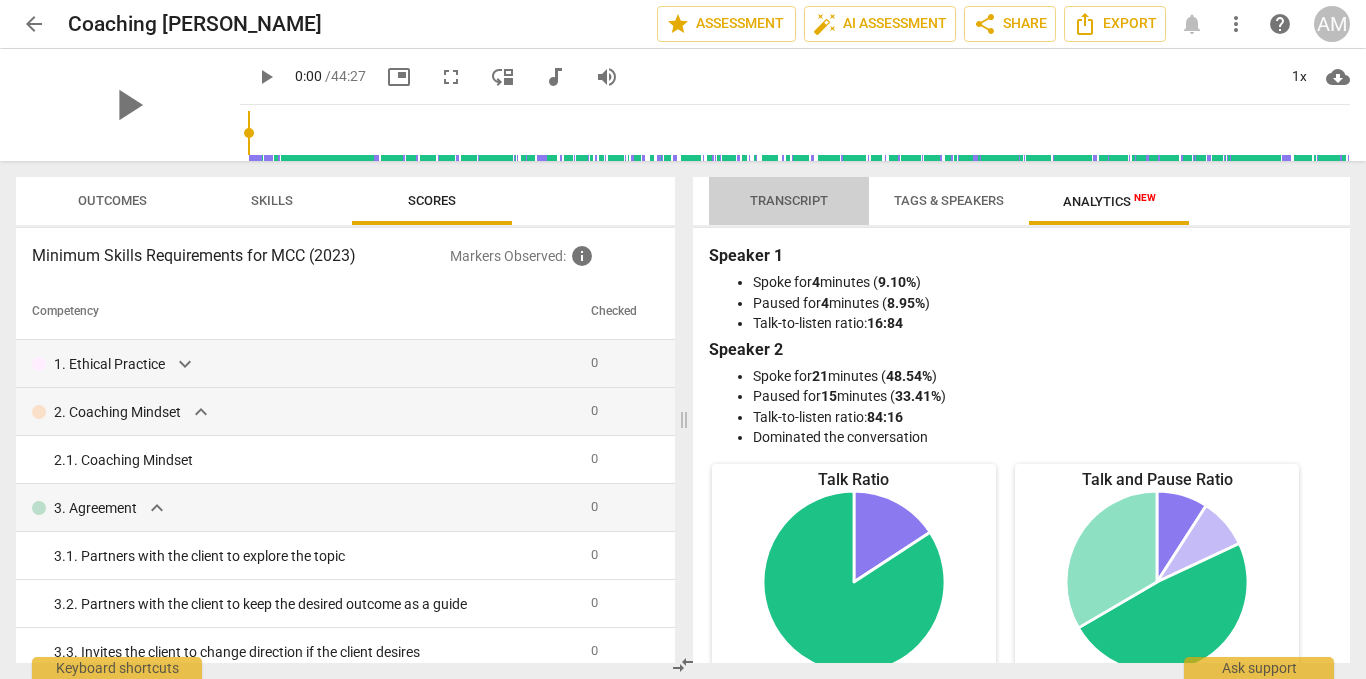 click on "Transcript" at bounding box center (789, 200) 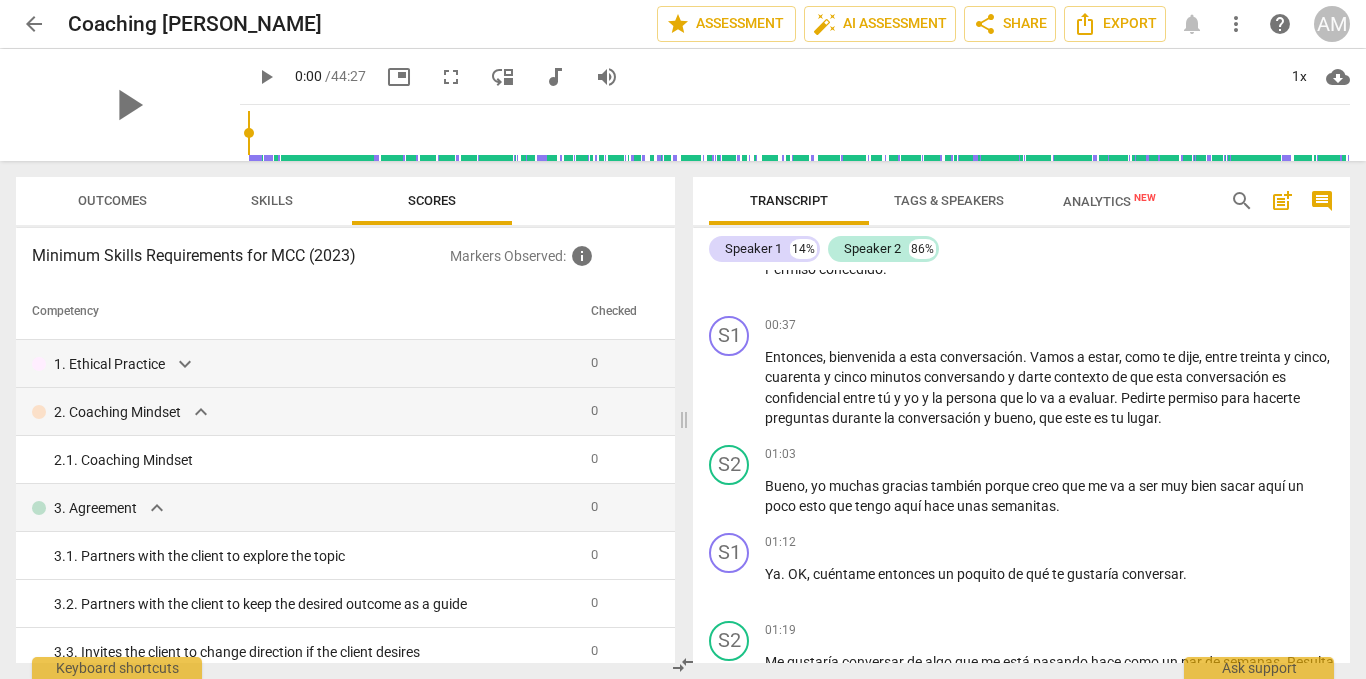 scroll, scrollTop: 0, scrollLeft: 0, axis: both 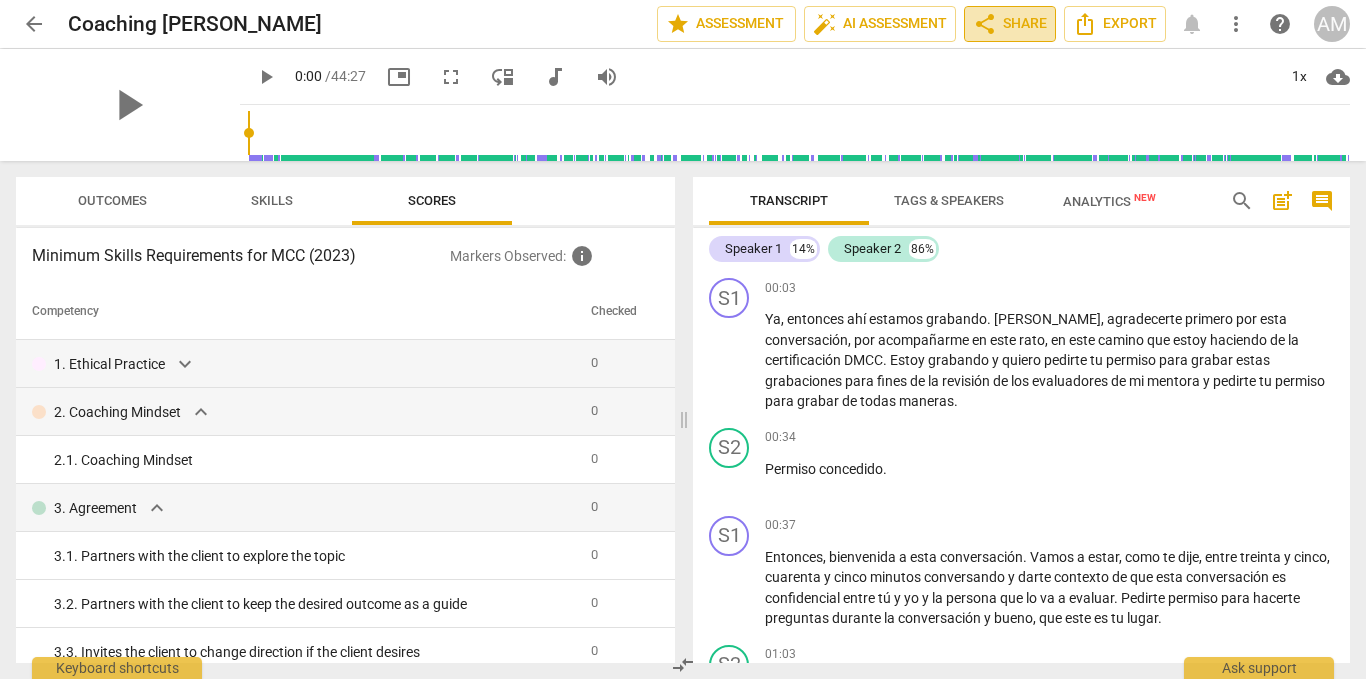 click on "share    Share" at bounding box center (1010, 24) 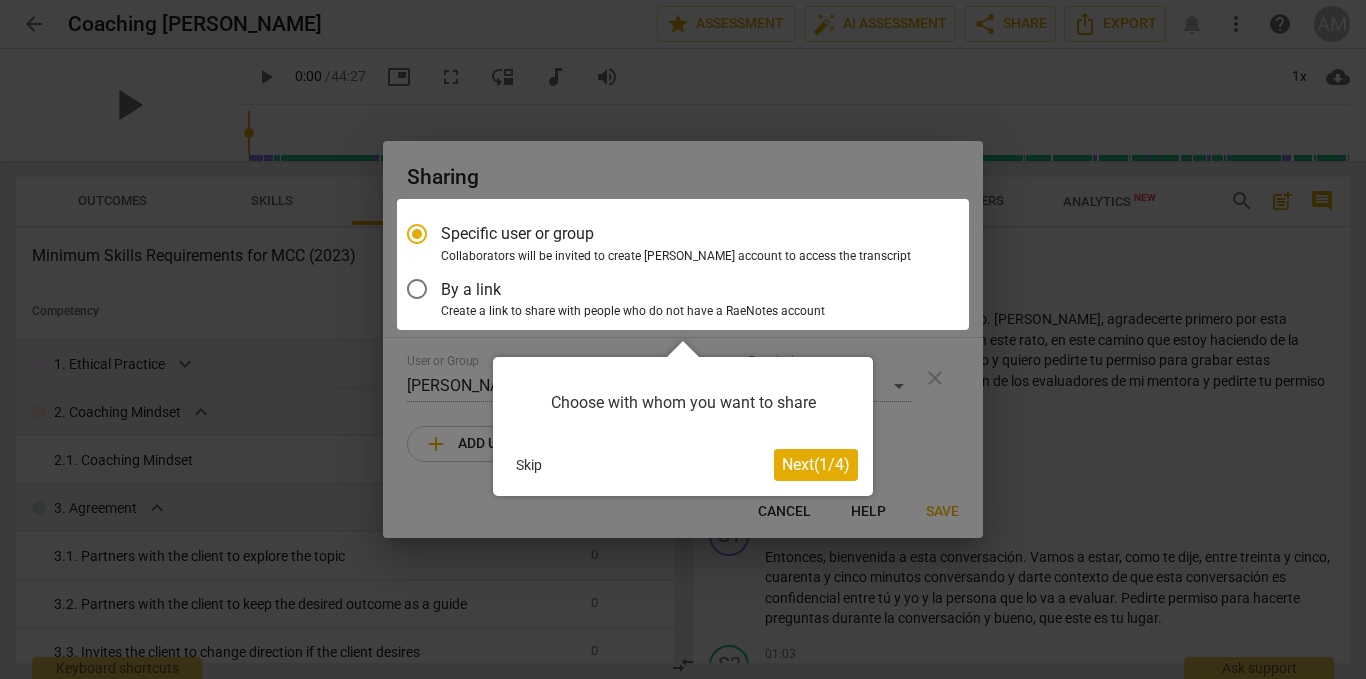click on "Skip" at bounding box center (529, 465) 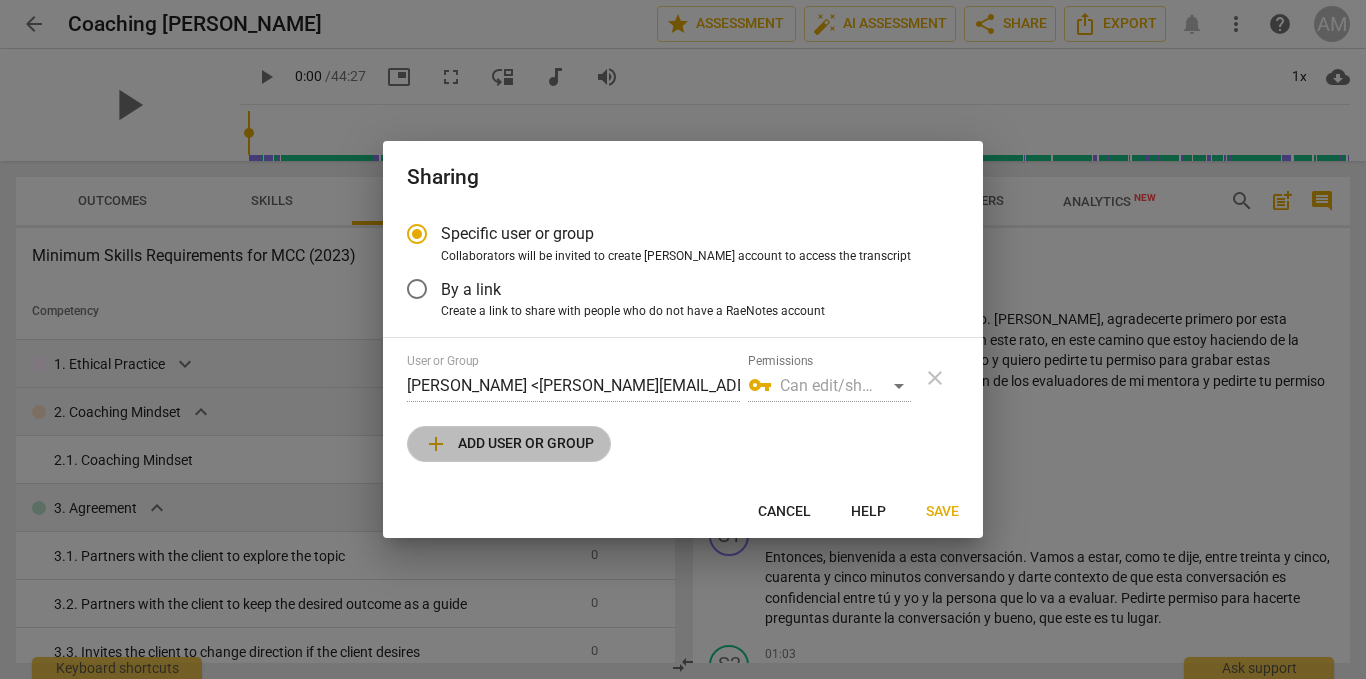 click on "add Add user or group" at bounding box center (509, 444) 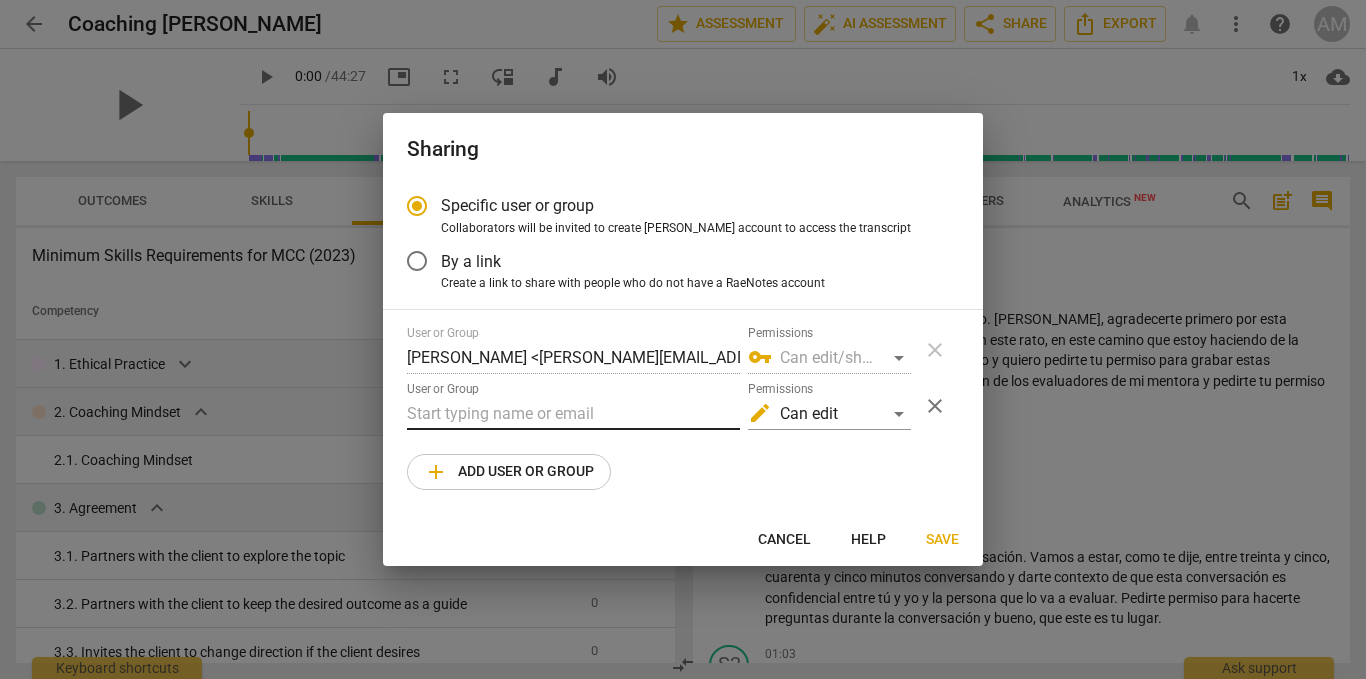 click at bounding box center [573, 414] 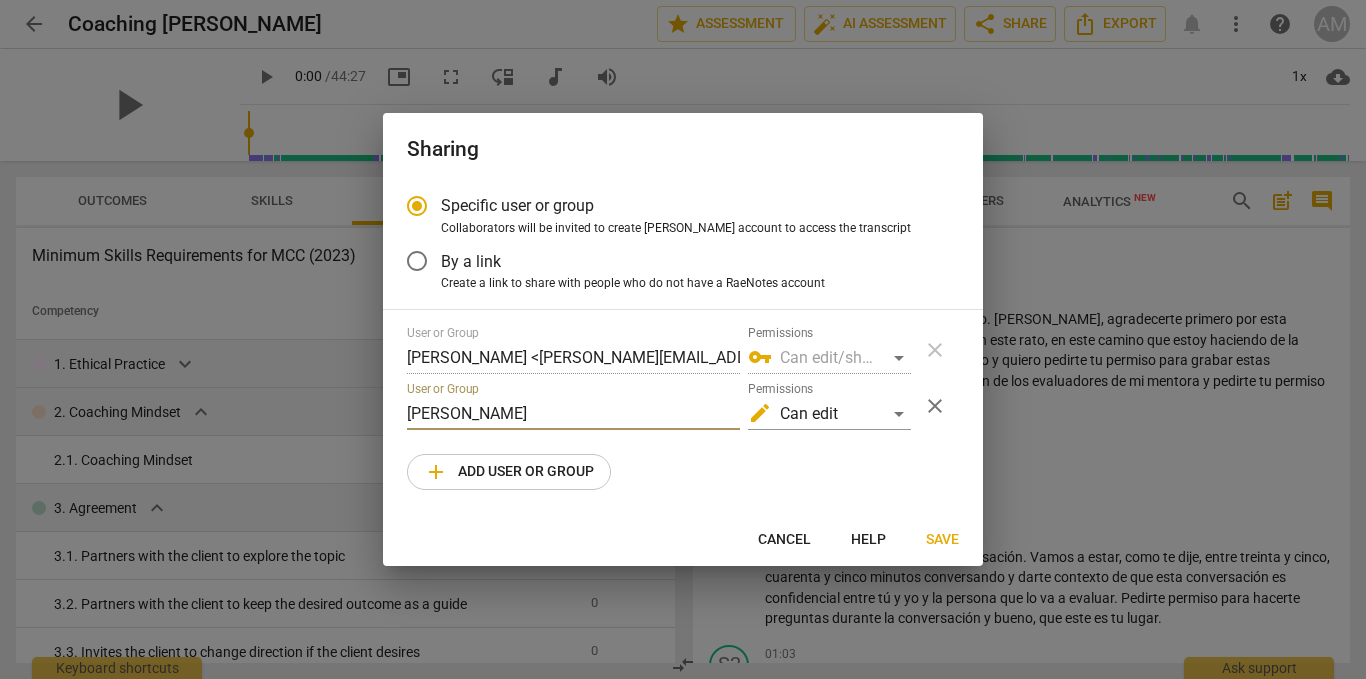 click on "[PERSON_NAME]" at bounding box center [573, 414] 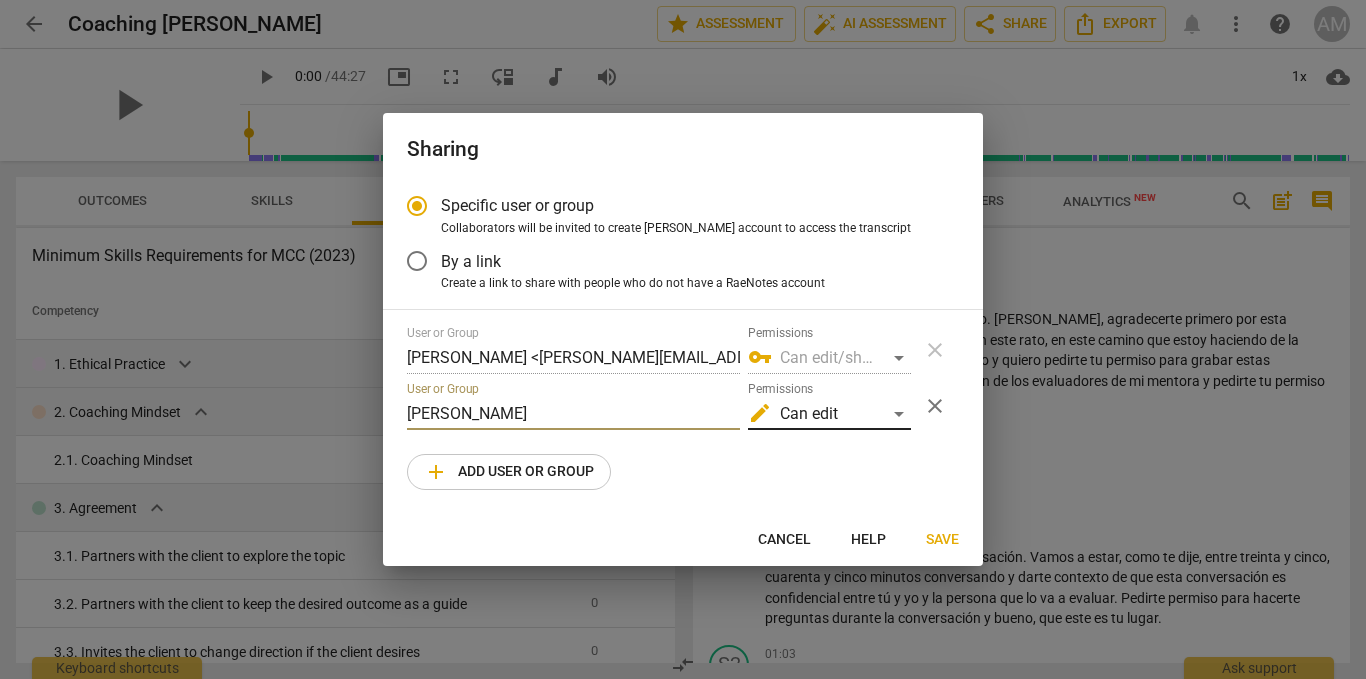 type on "[PERSON_NAME]" 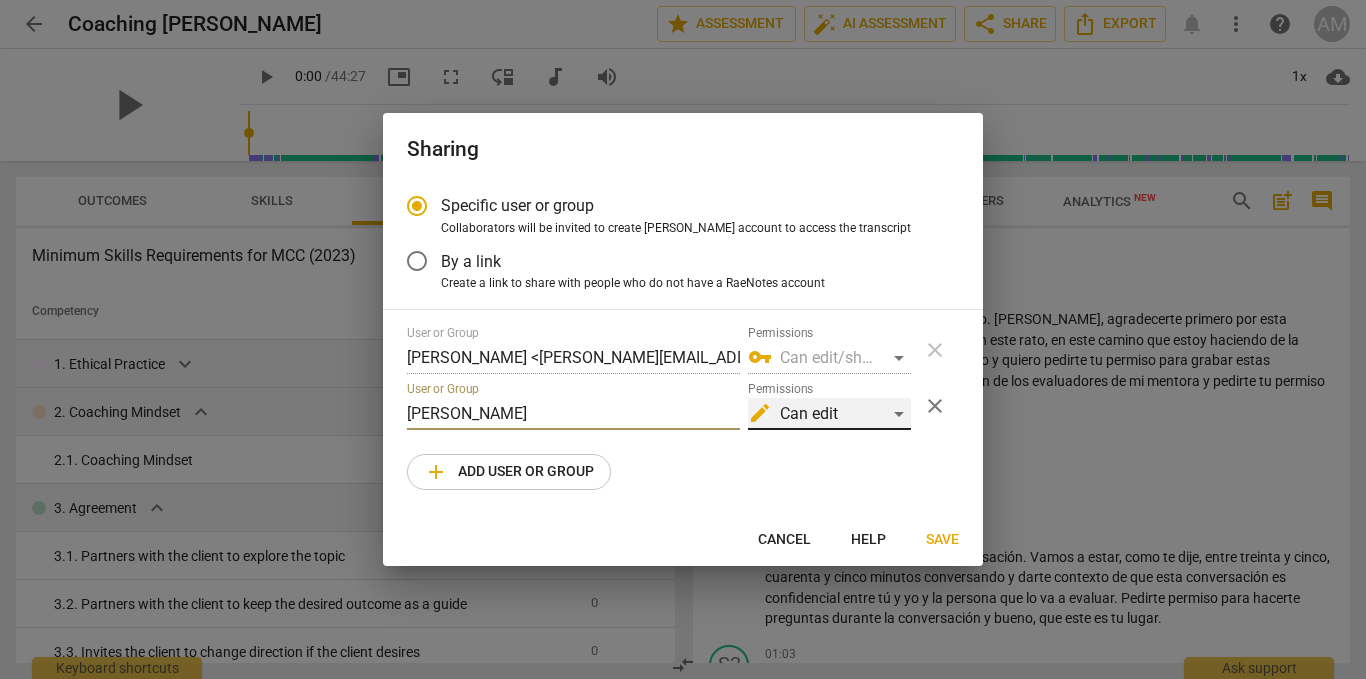 click on "edit Can edit" at bounding box center (829, 414) 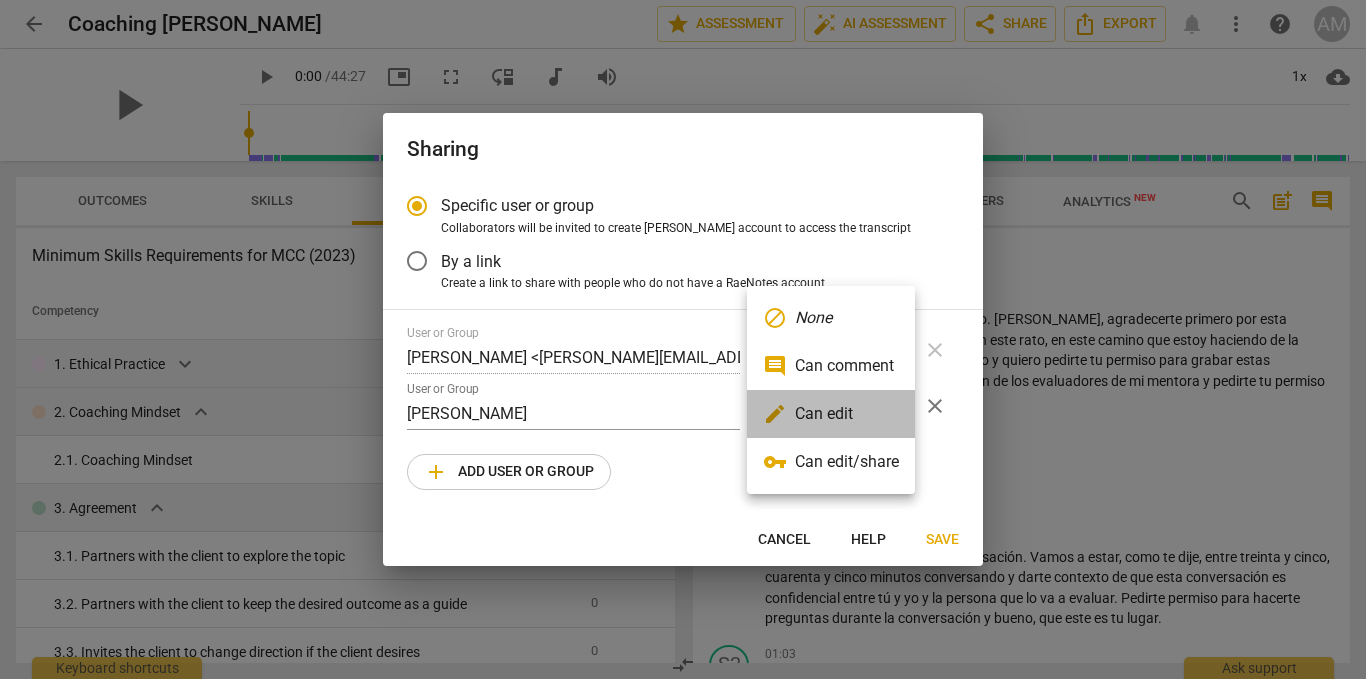 click on "edit Can edit" at bounding box center [831, 414] 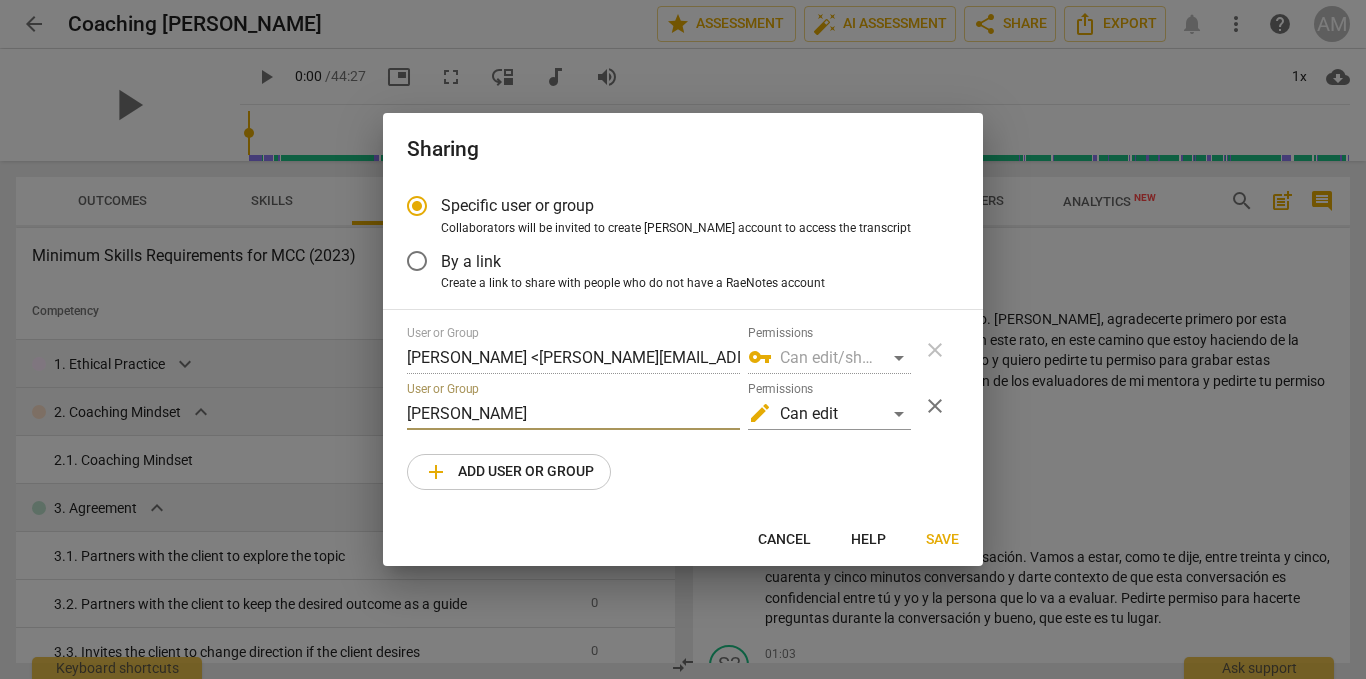 click on "[PERSON_NAME]" at bounding box center (573, 414) 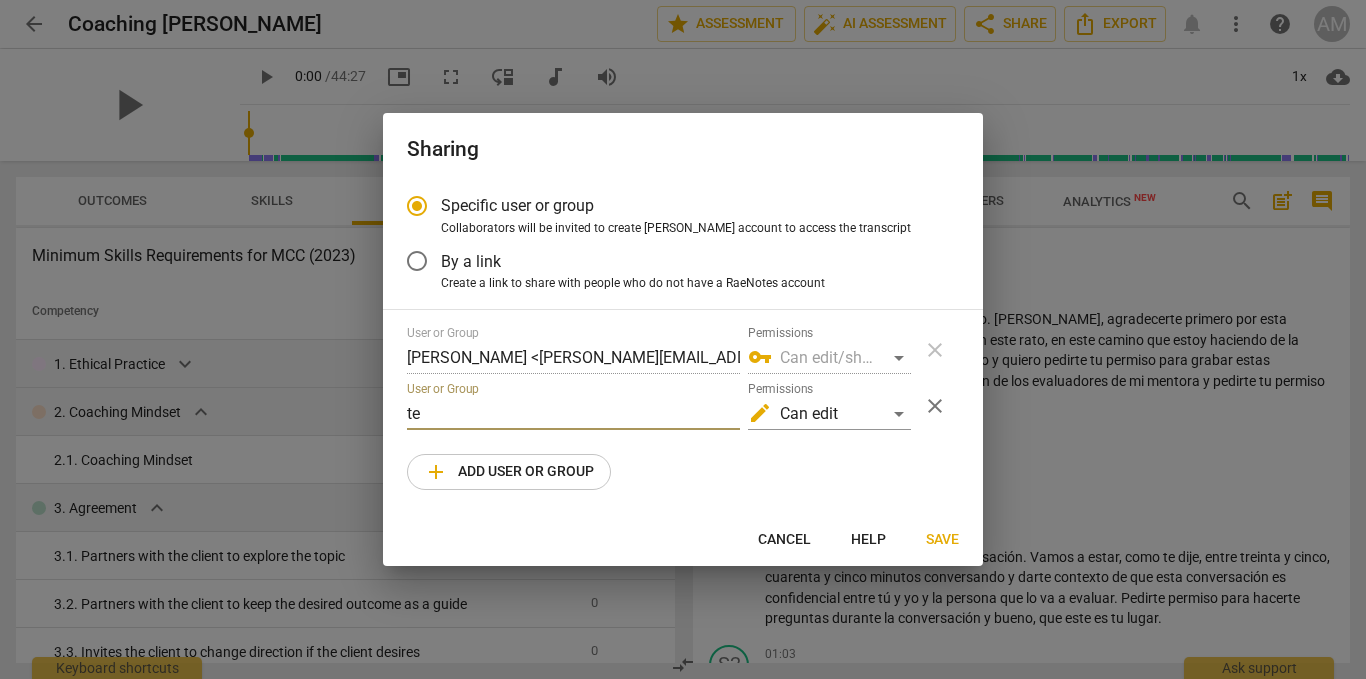 type on "t" 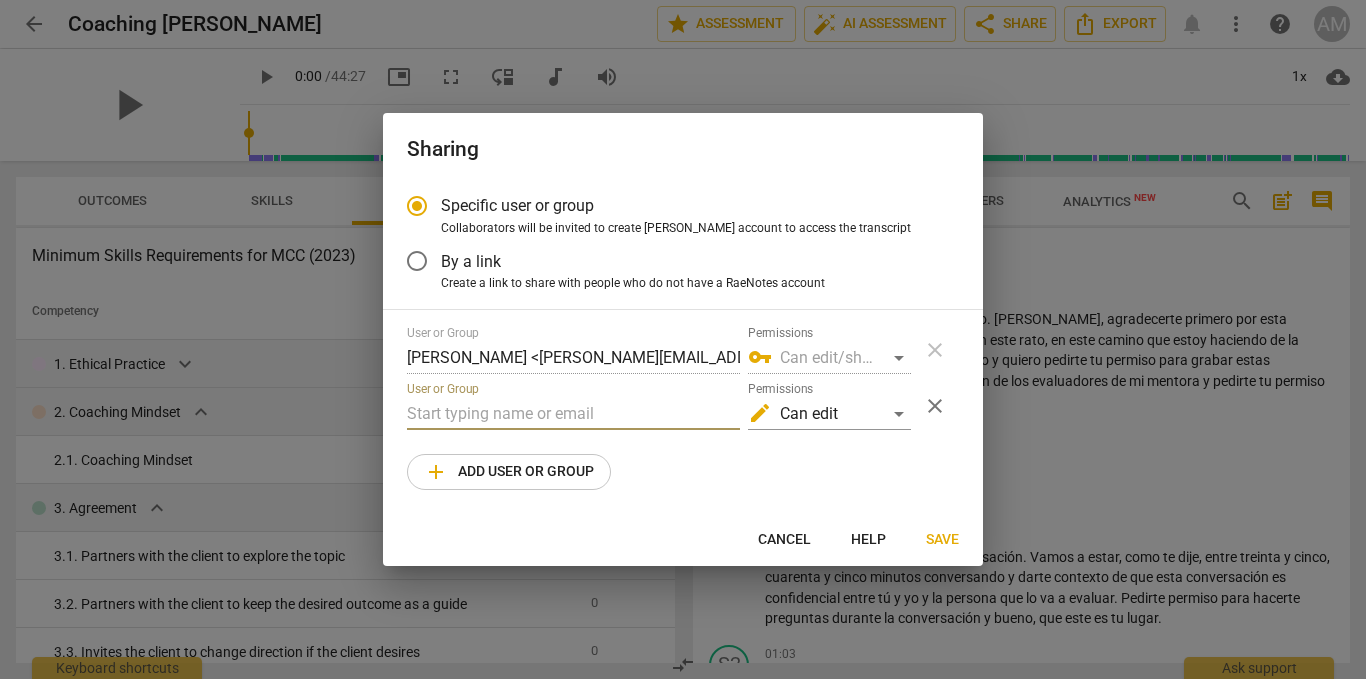 type 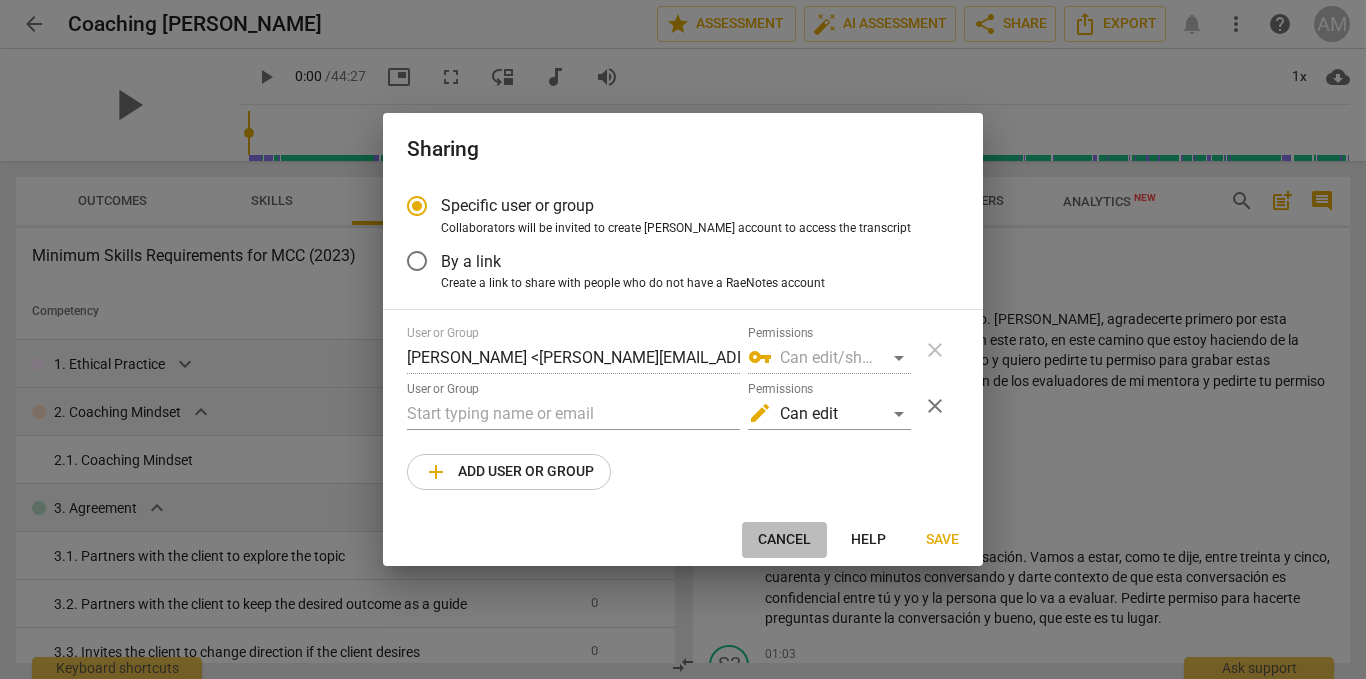 click on "Cancel" at bounding box center [784, 540] 